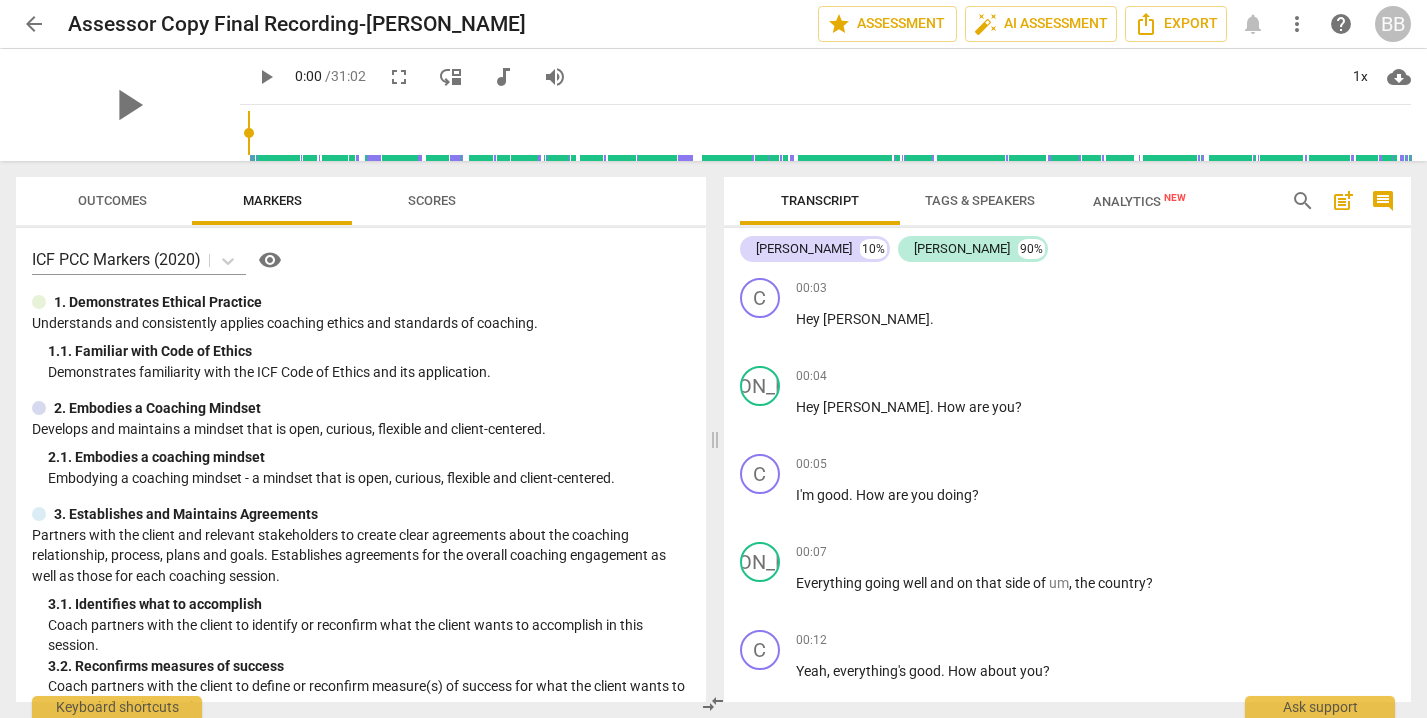 scroll, scrollTop: 0, scrollLeft: 0, axis: both 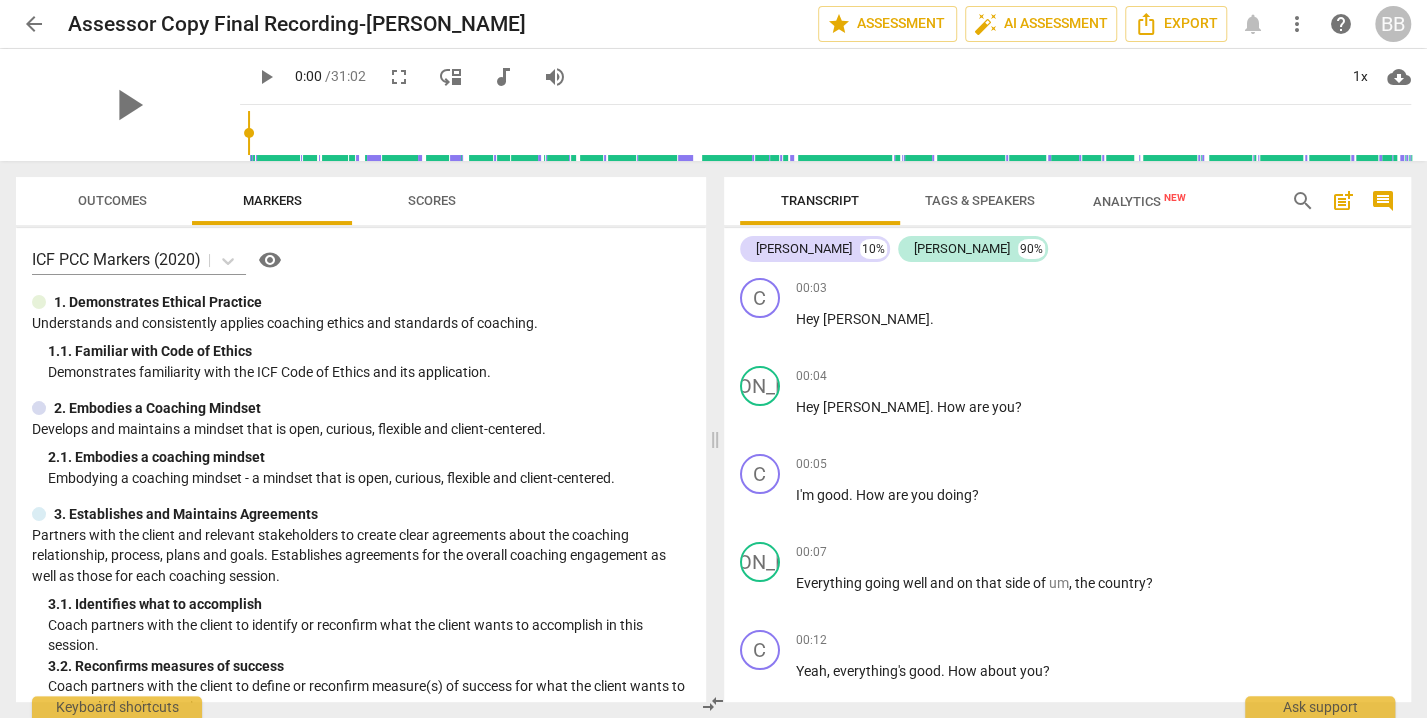 click on "arrow_back" at bounding box center [34, 24] 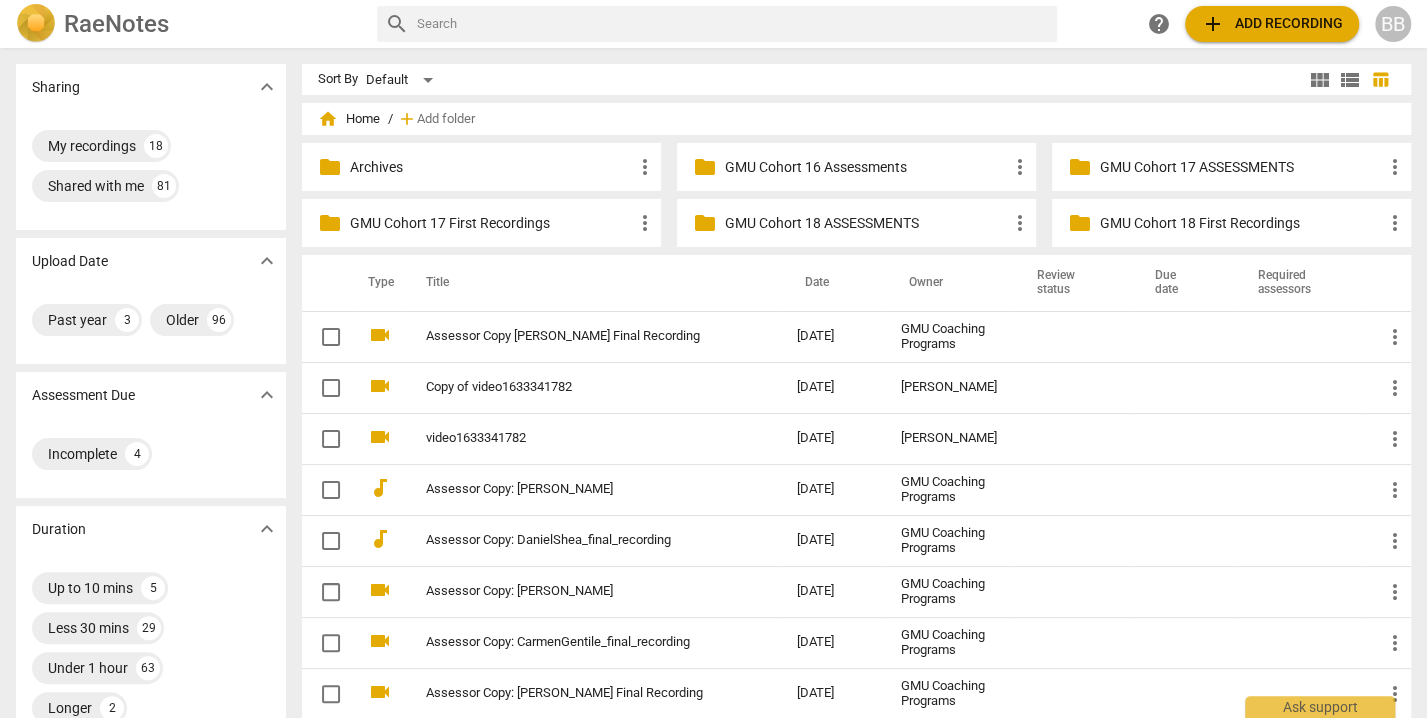 click on "GMU Cohort 18 ASSESSMENTS" at bounding box center [866, 223] 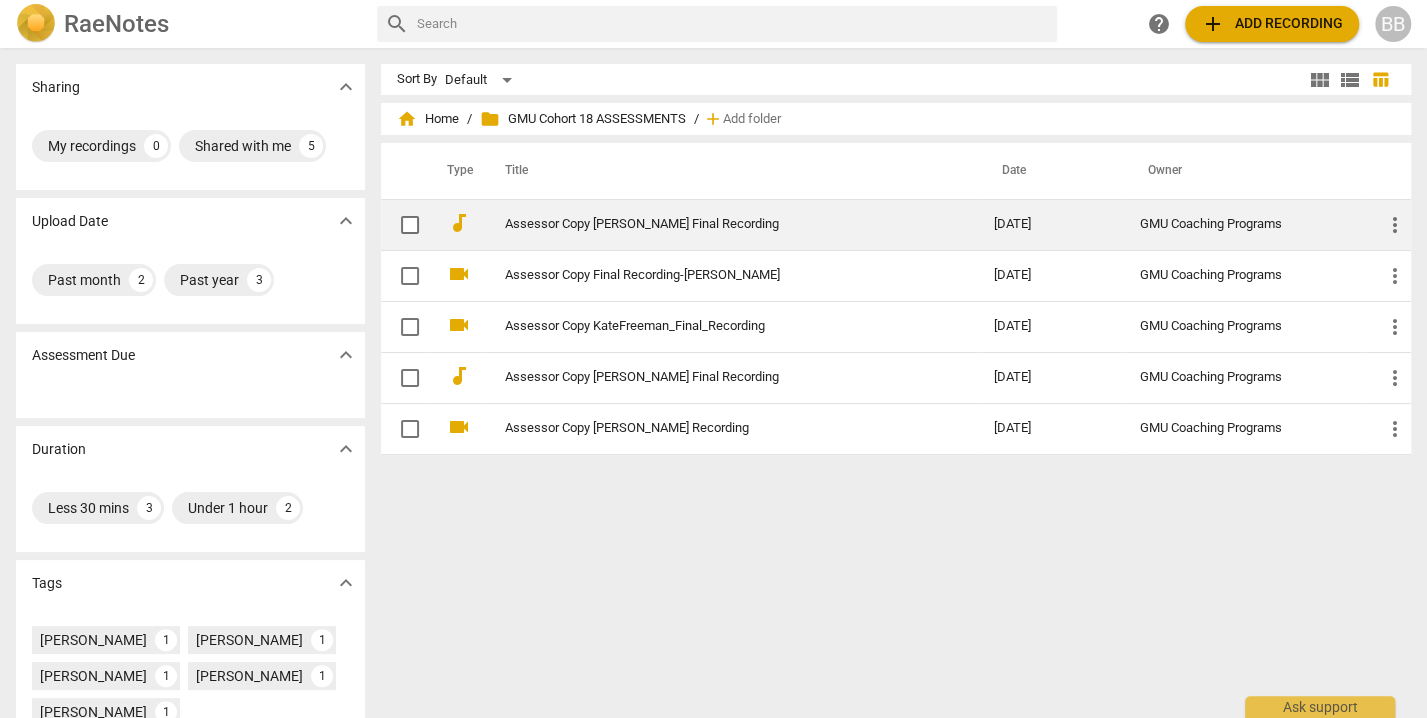 click on "Assessor Copy [PERSON_NAME] Final Recording" at bounding box center [713, 224] 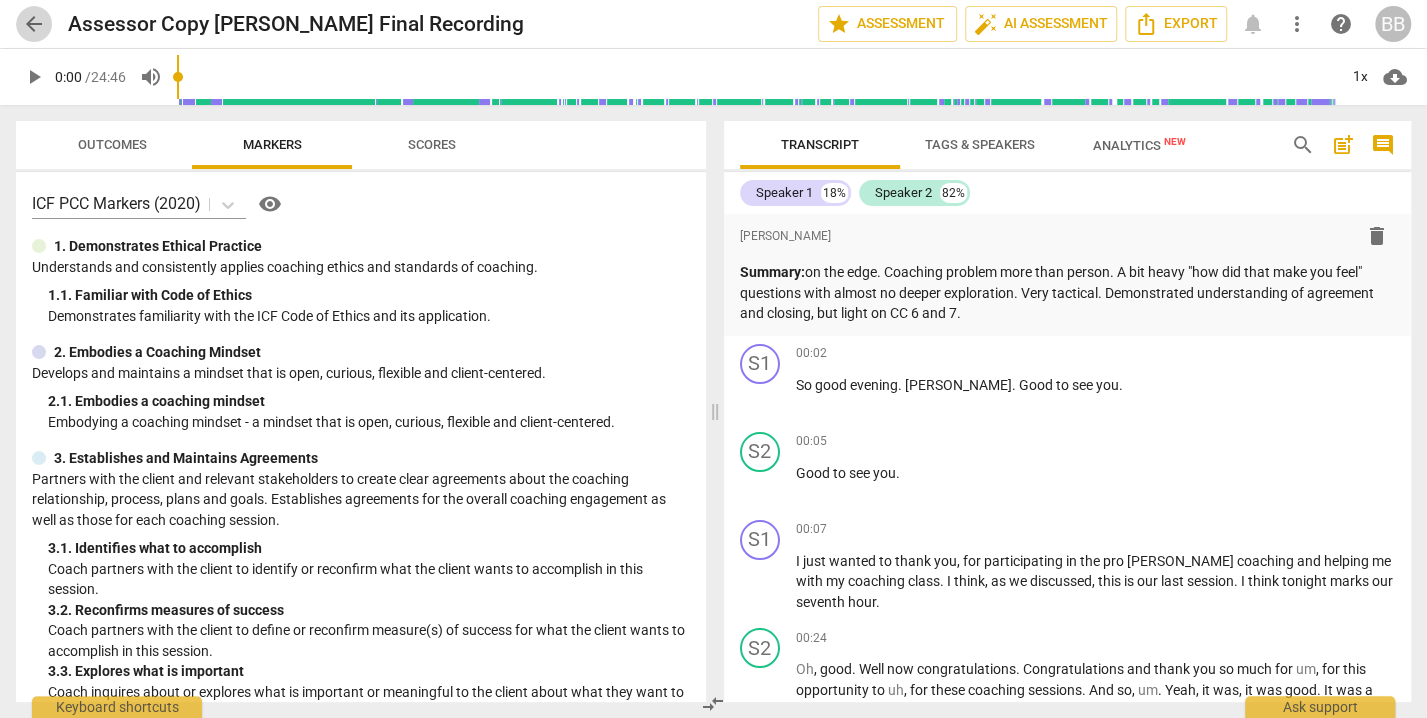 click on "arrow_back" at bounding box center (34, 24) 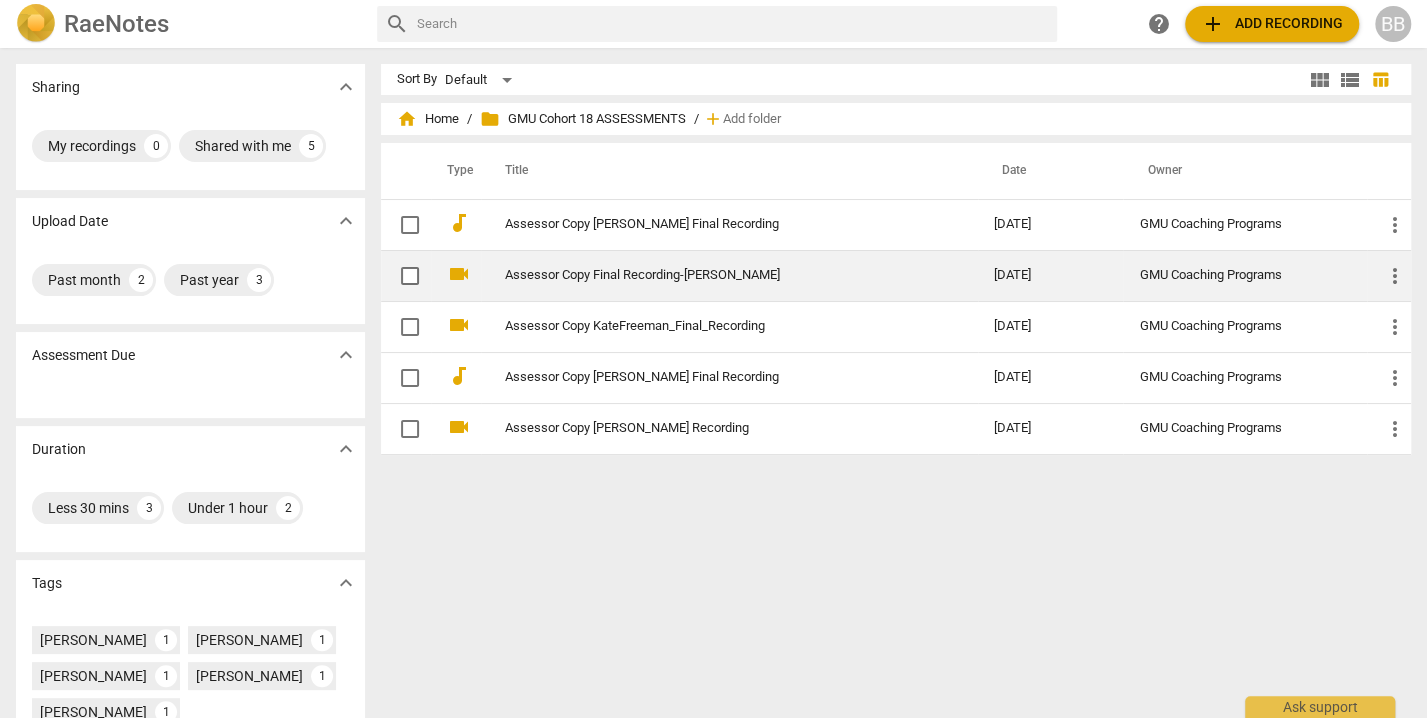 click on "Assessor Copy Final Recording-[PERSON_NAME]" at bounding box center [713, 275] 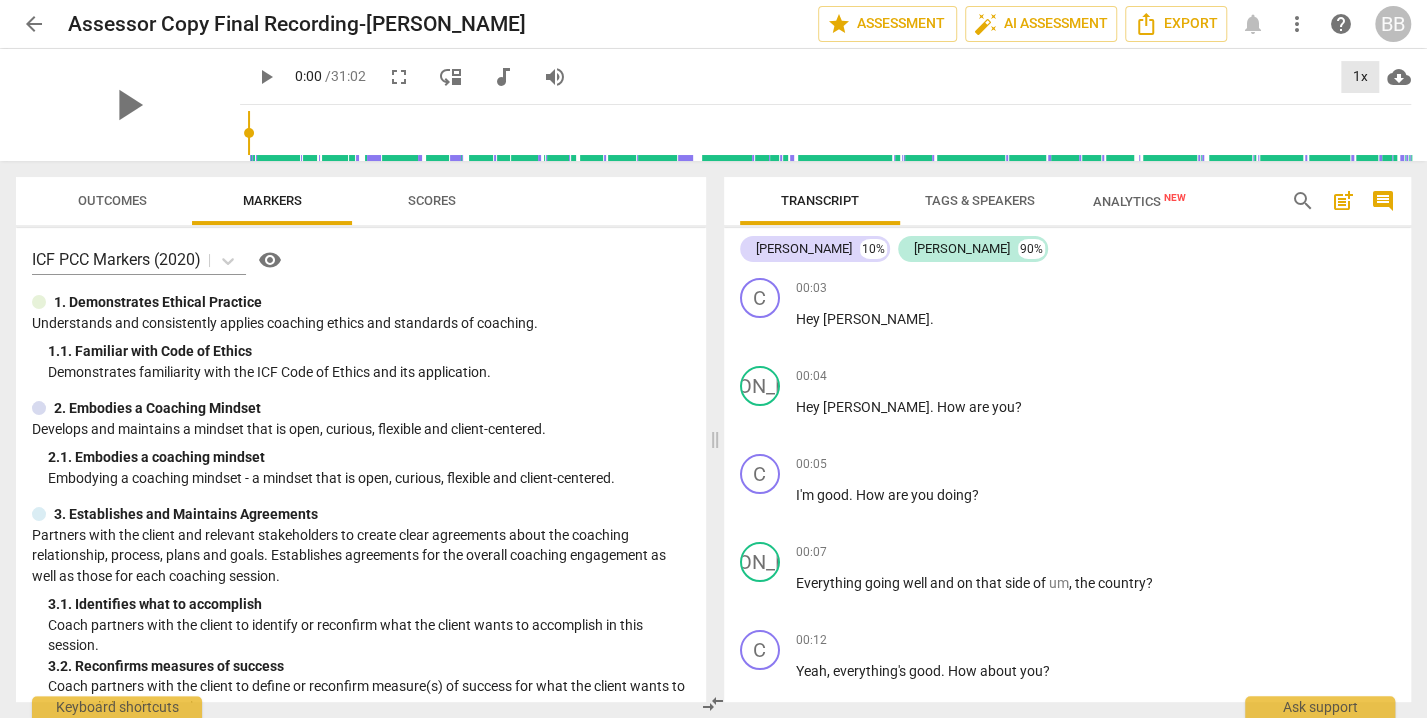 click on "1x" at bounding box center [1360, 77] 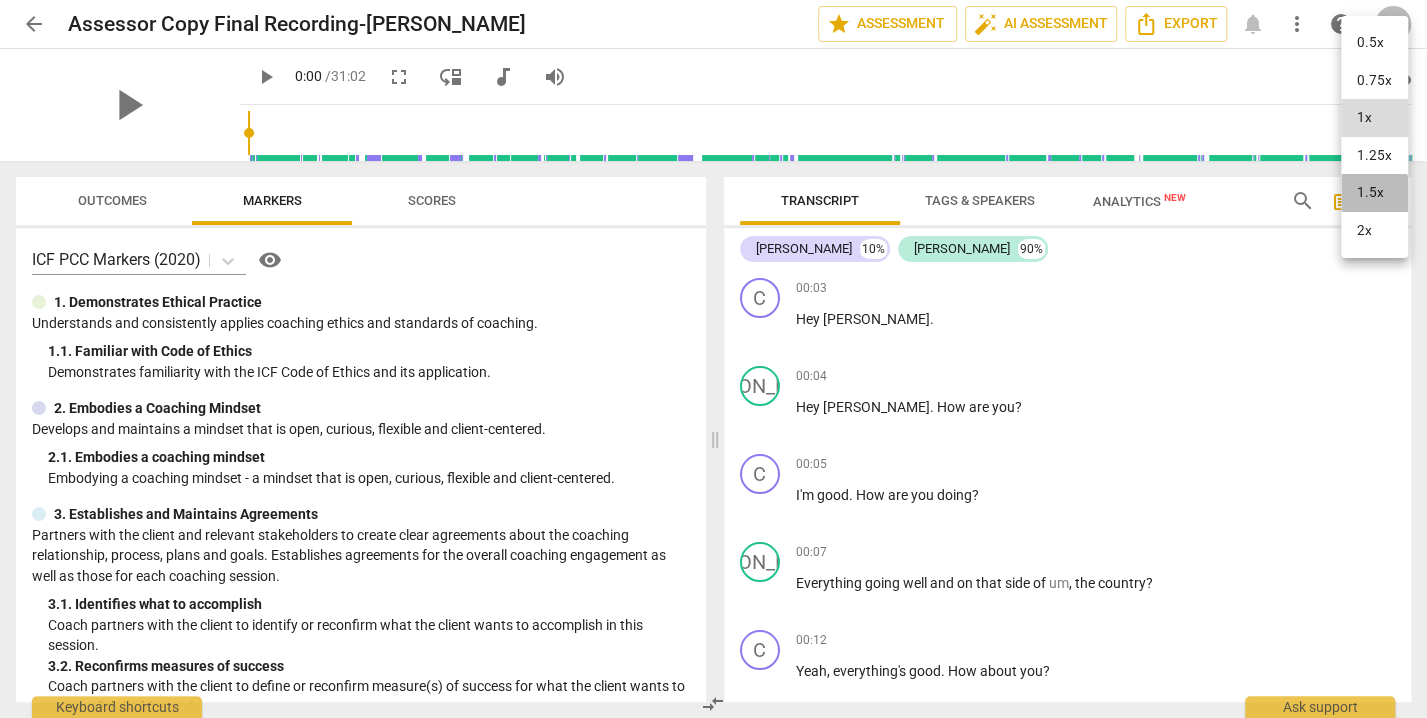click on "1.5x" at bounding box center (1374, 193) 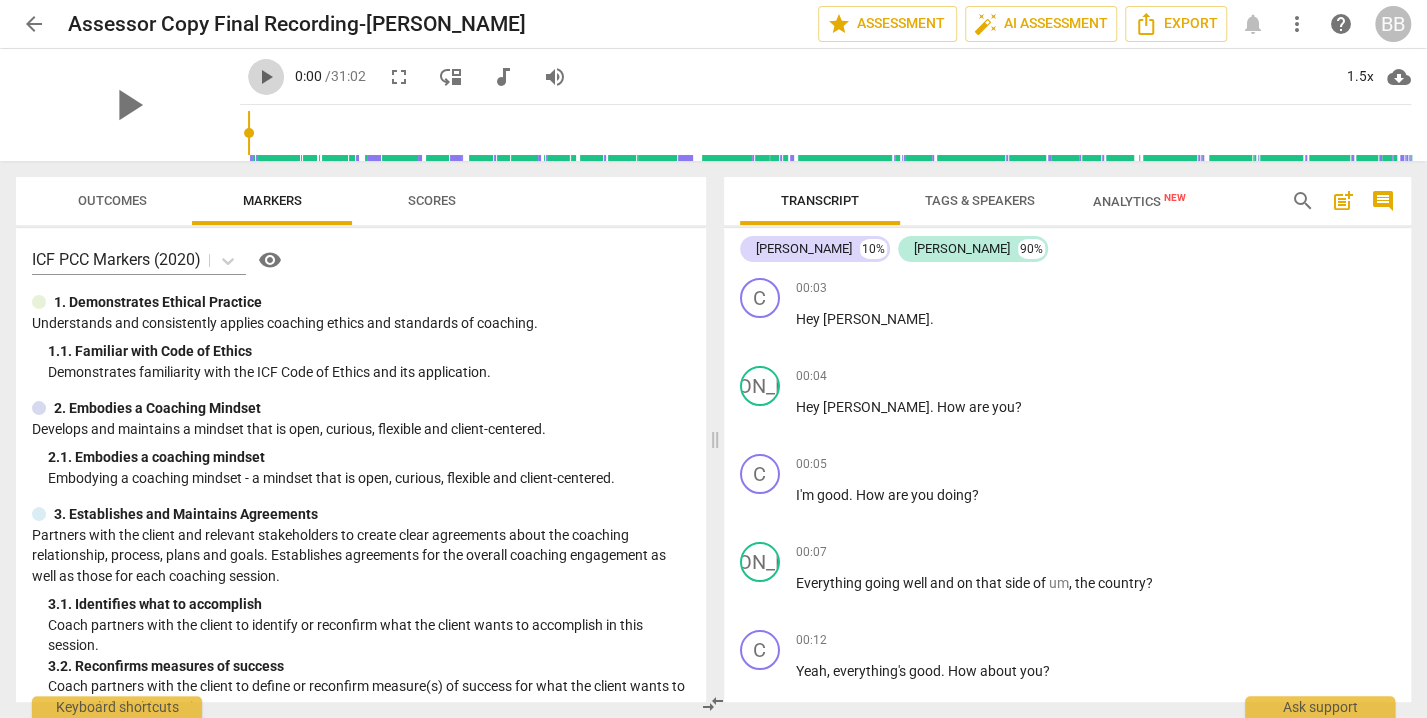 click on "play_arrow" at bounding box center (266, 77) 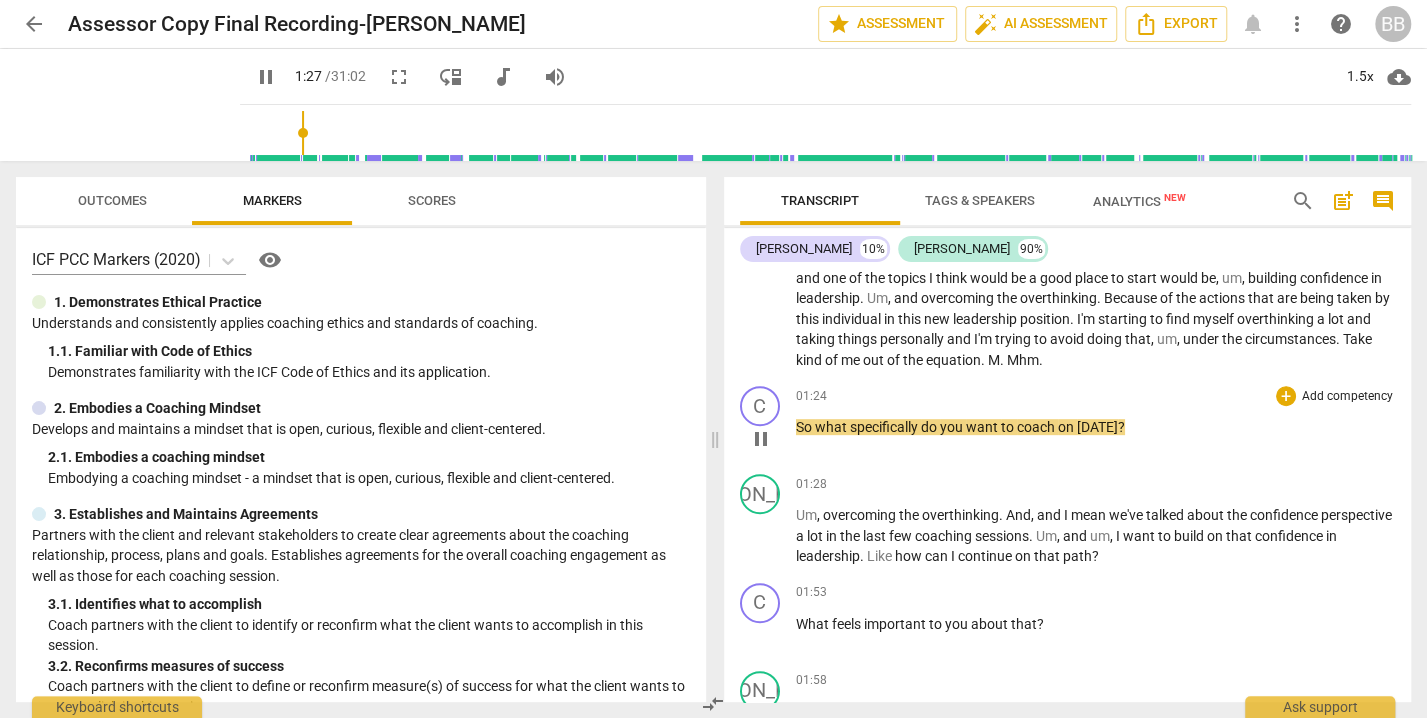 scroll, scrollTop: 571, scrollLeft: 0, axis: vertical 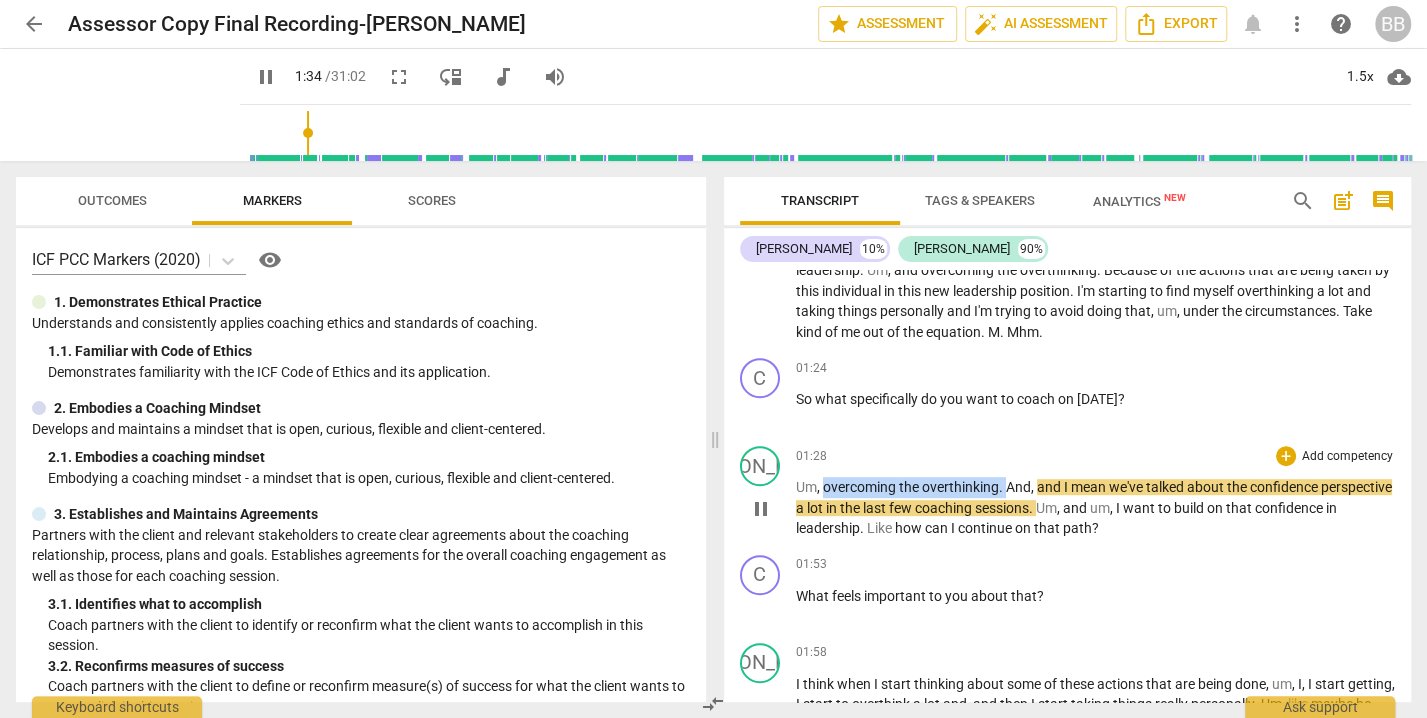 drag, startPoint x: 823, startPoint y: 483, endPoint x: 1006, endPoint y: 491, distance: 183.17477 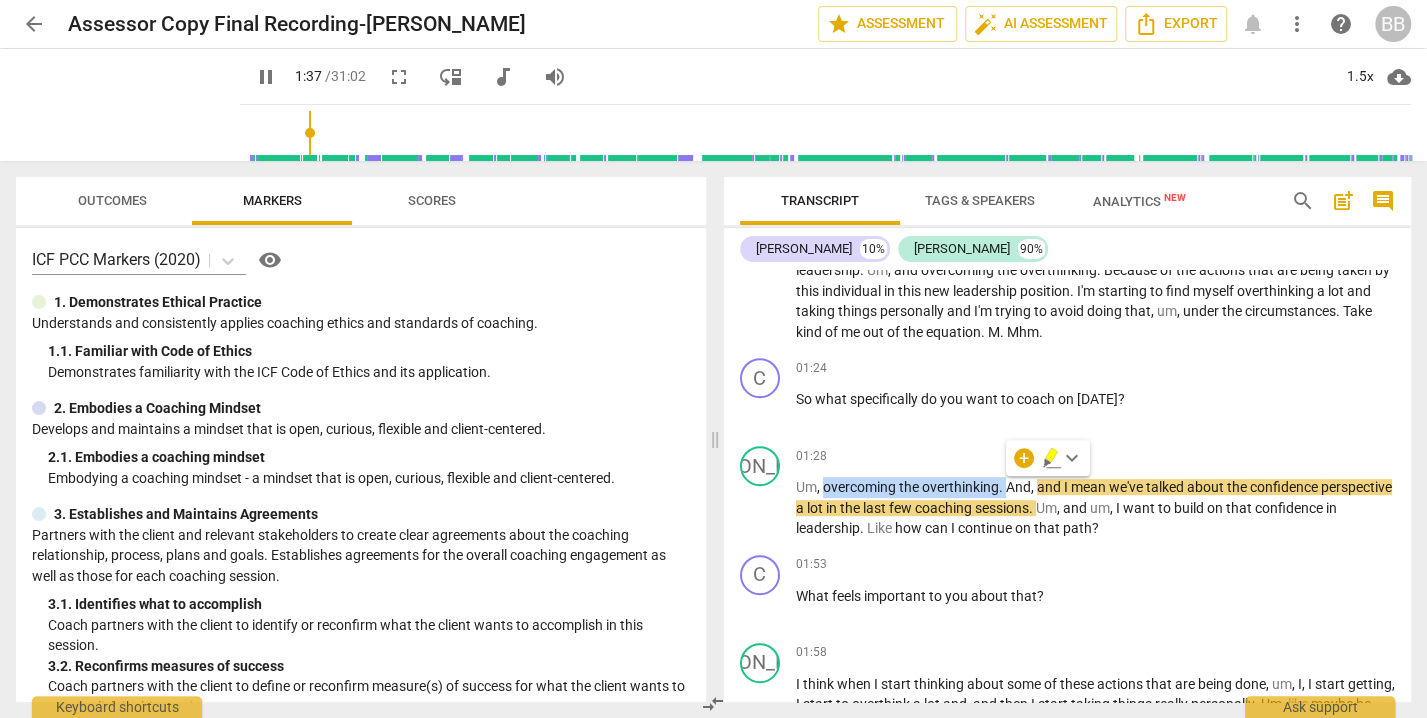 click 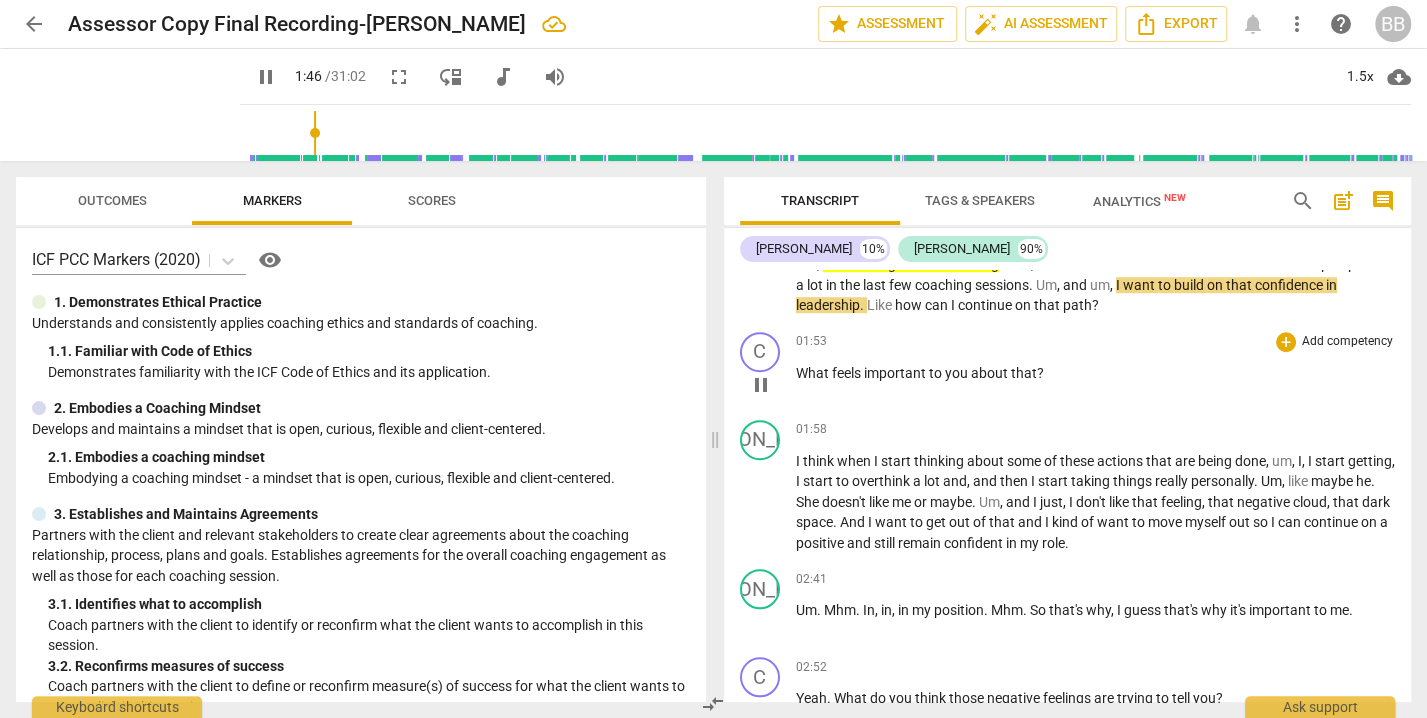 scroll, scrollTop: 807, scrollLeft: 0, axis: vertical 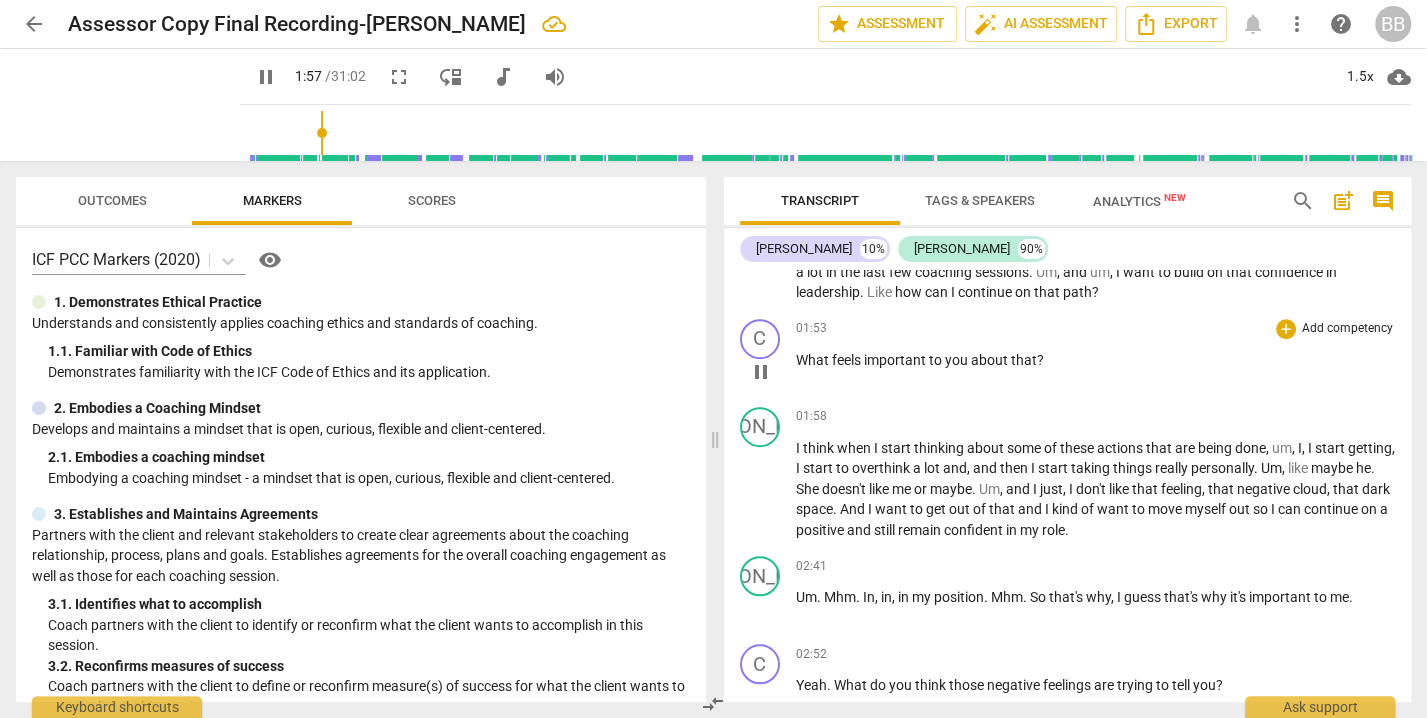 click on "What   feels   important   to   you   about   that ?" at bounding box center [1096, 360] 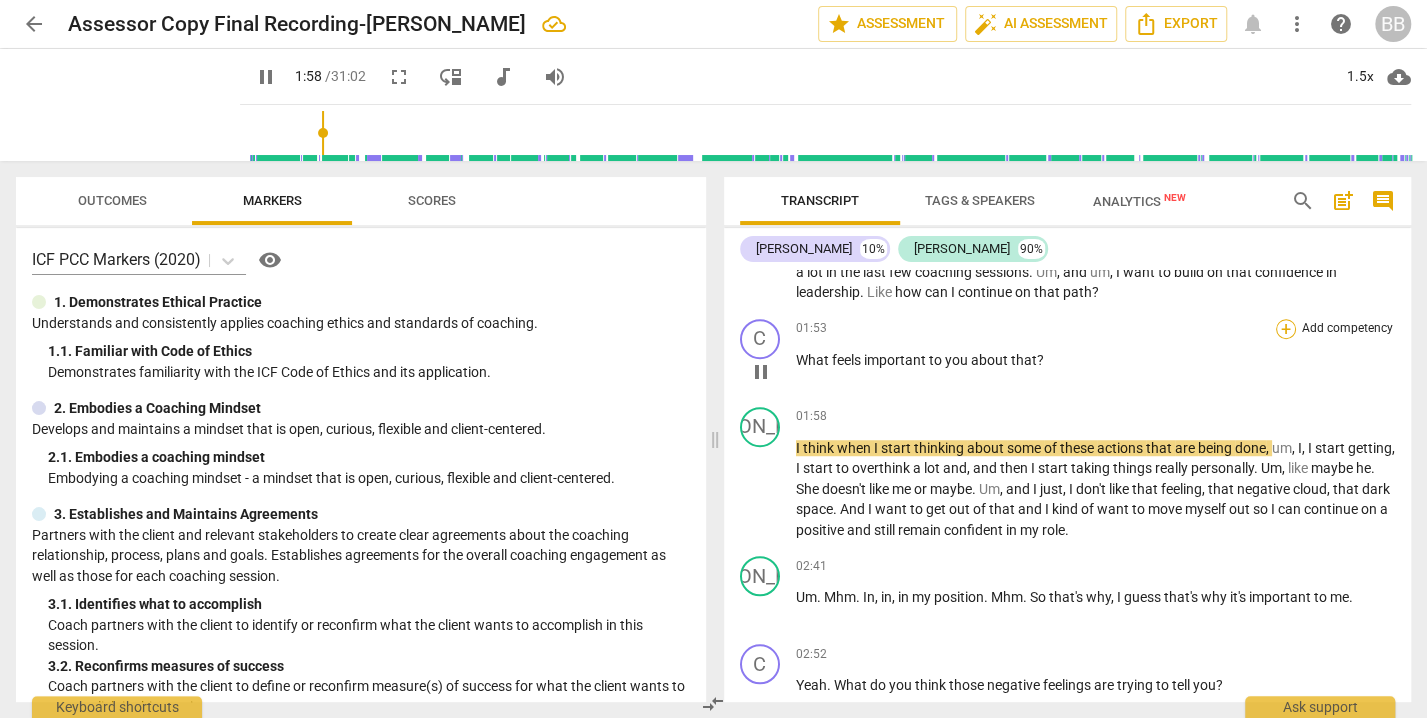 click on "+" at bounding box center [1286, 329] 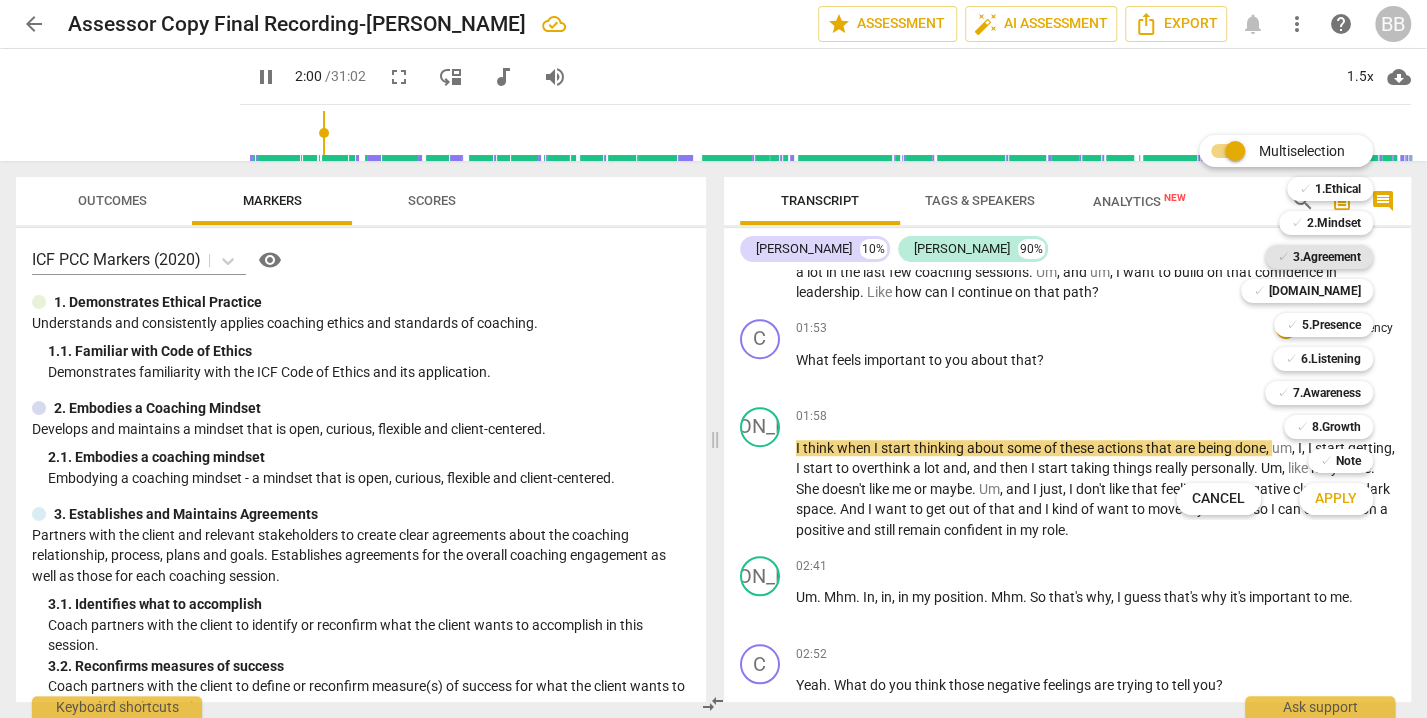 click on "3.Agreement" at bounding box center [1327, 257] 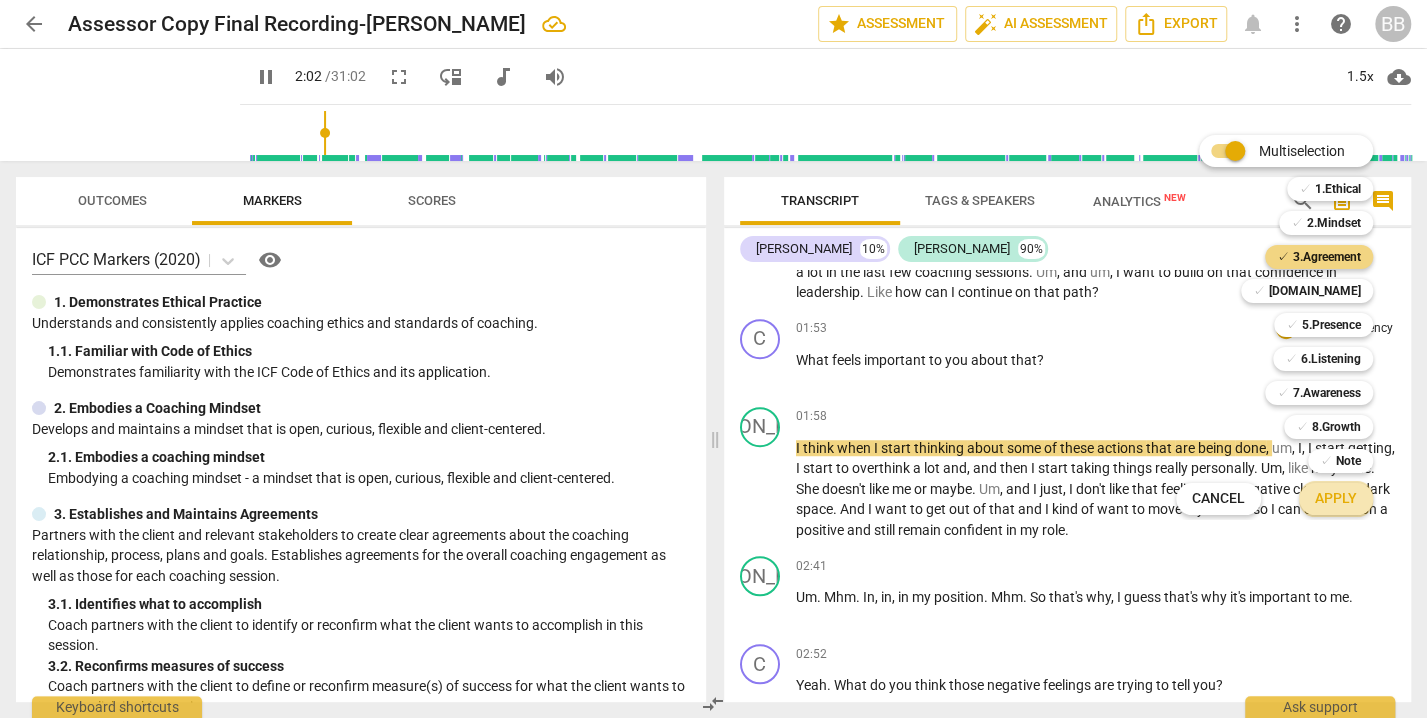 click on "Apply" at bounding box center [1336, 499] 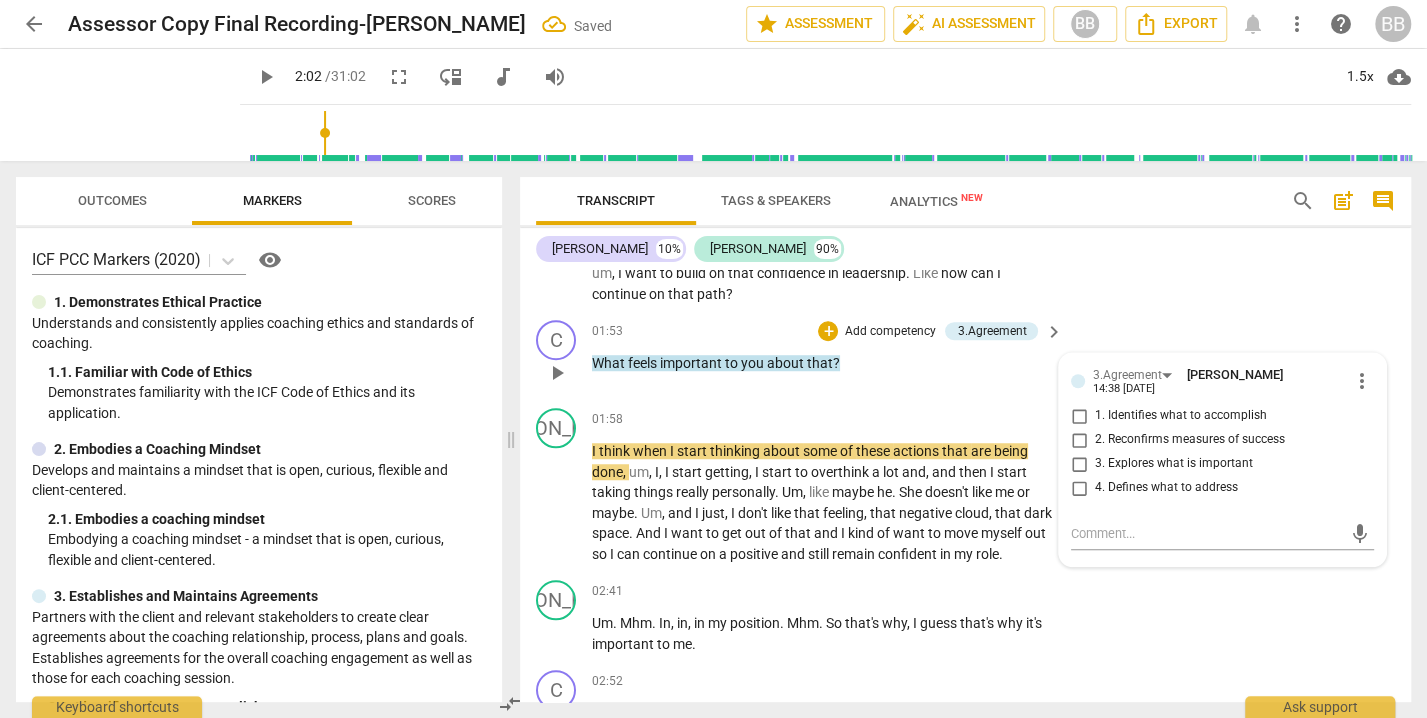 click on "3. Explores what is important" at bounding box center (1174, 464) 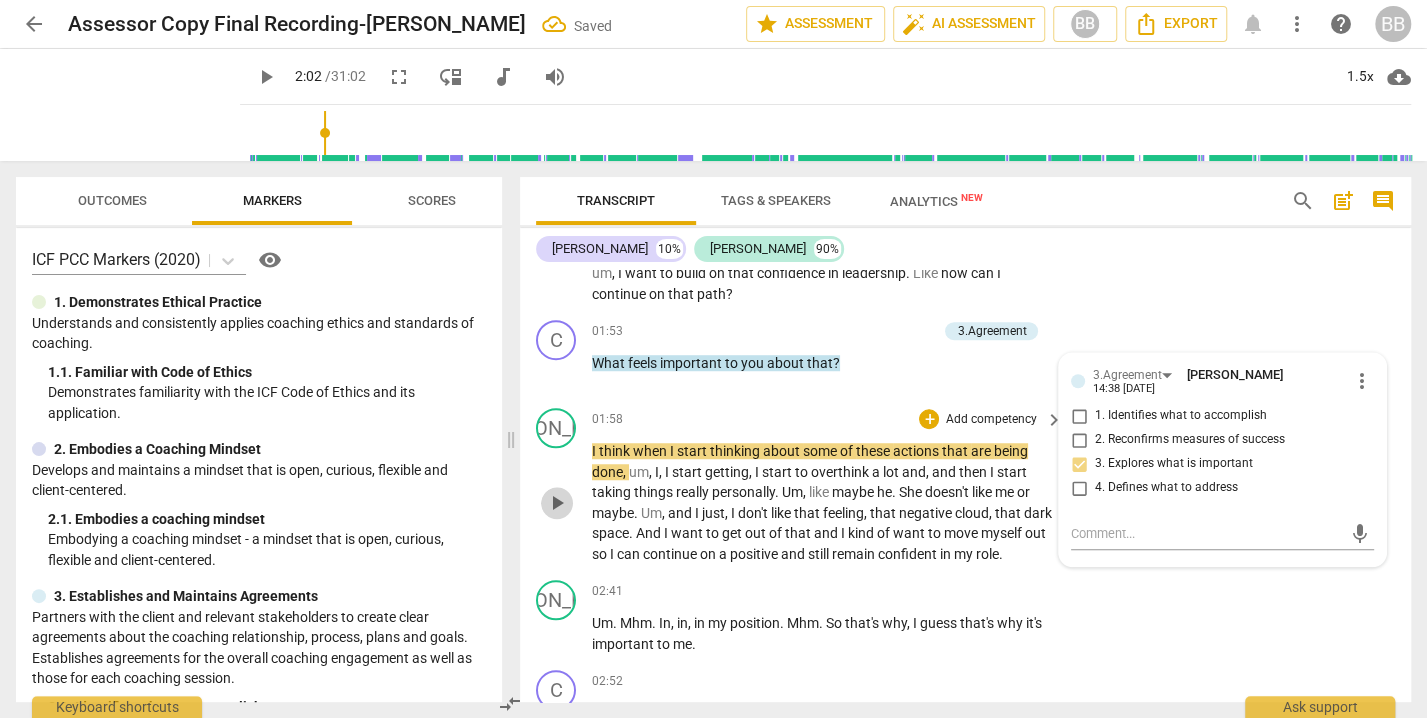 click on "play_arrow" at bounding box center (557, 503) 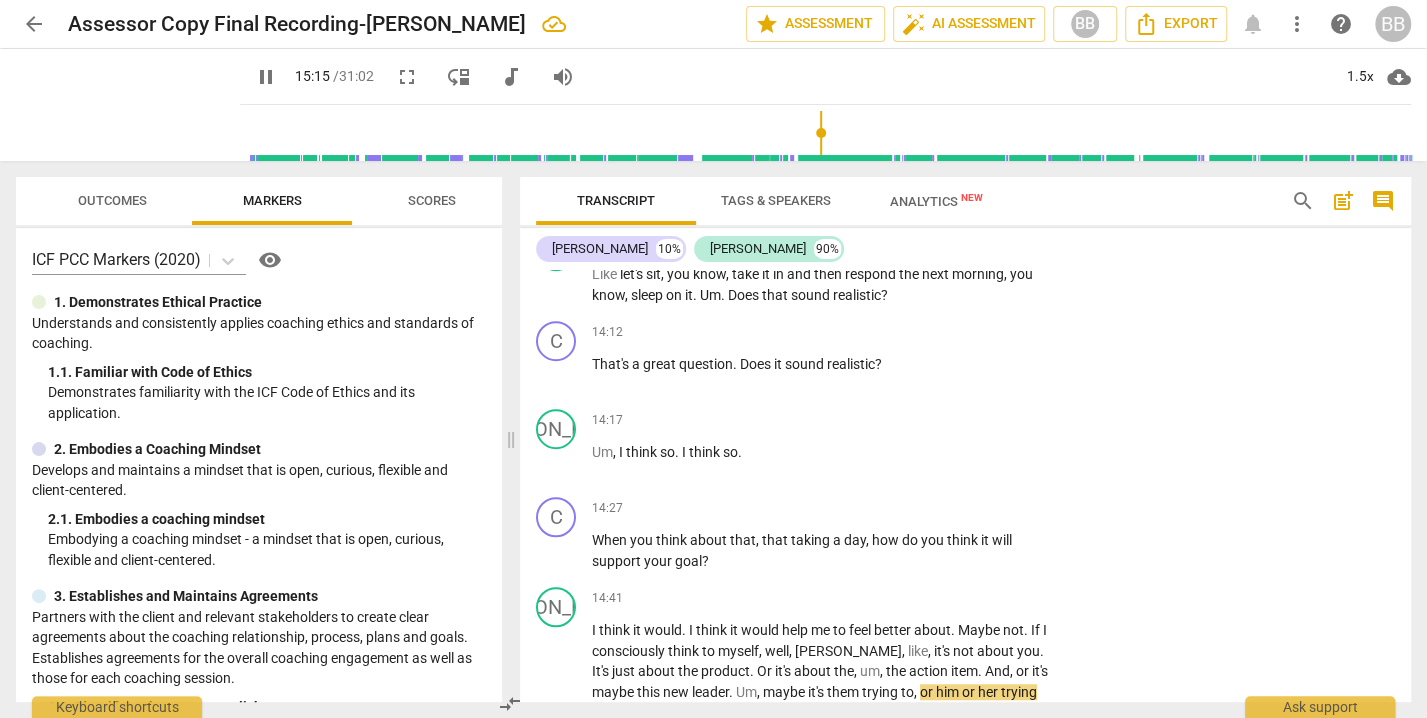 scroll, scrollTop: 5490, scrollLeft: 0, axis: vertical 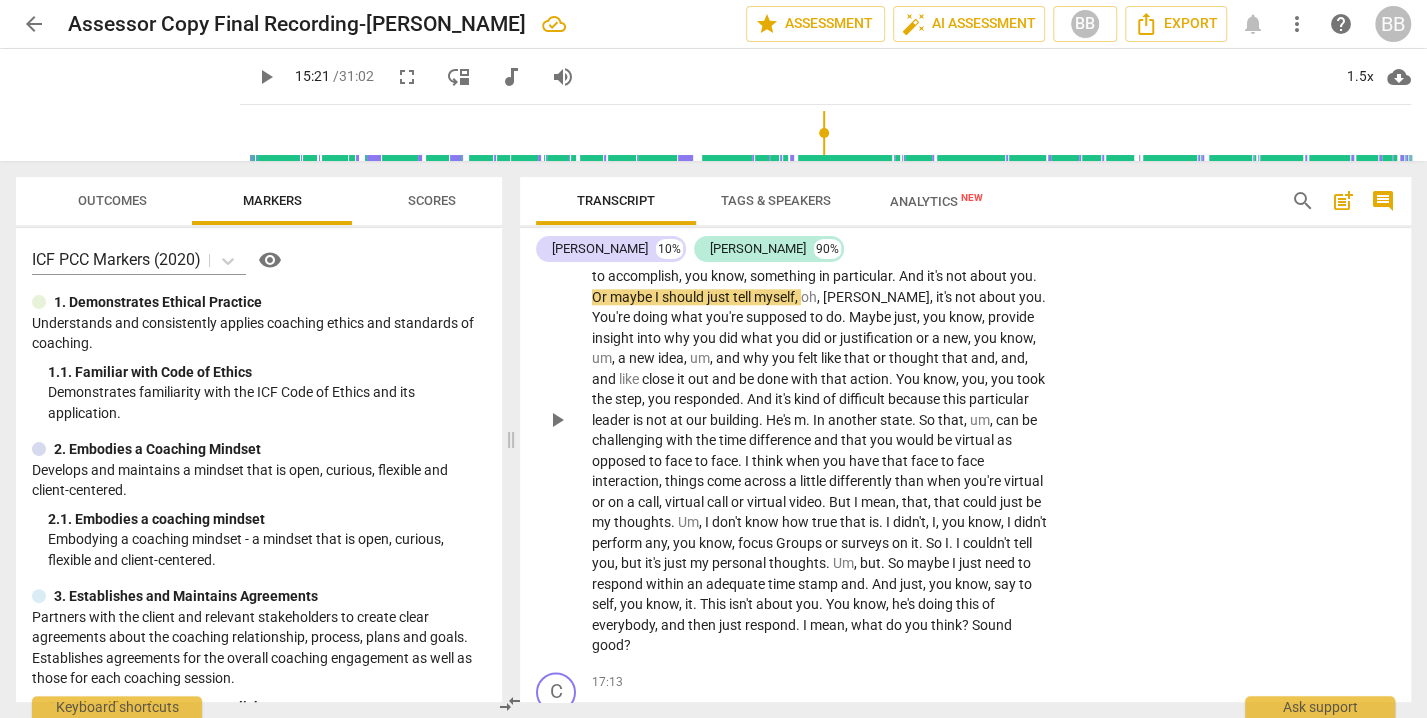 click on "play_arrow" at bounding box center [557, 420] 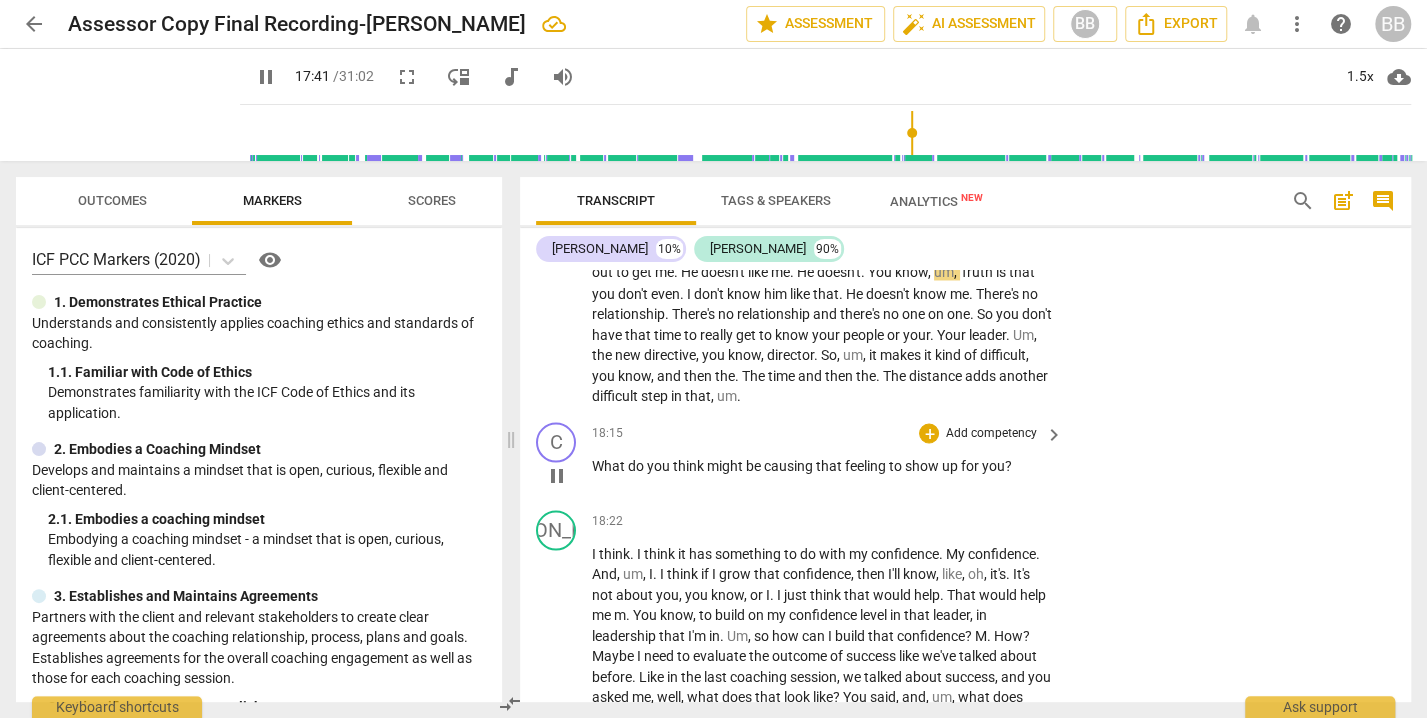 scroll, scrollTop: 6395, scrollLeft: 0, axis: vertical 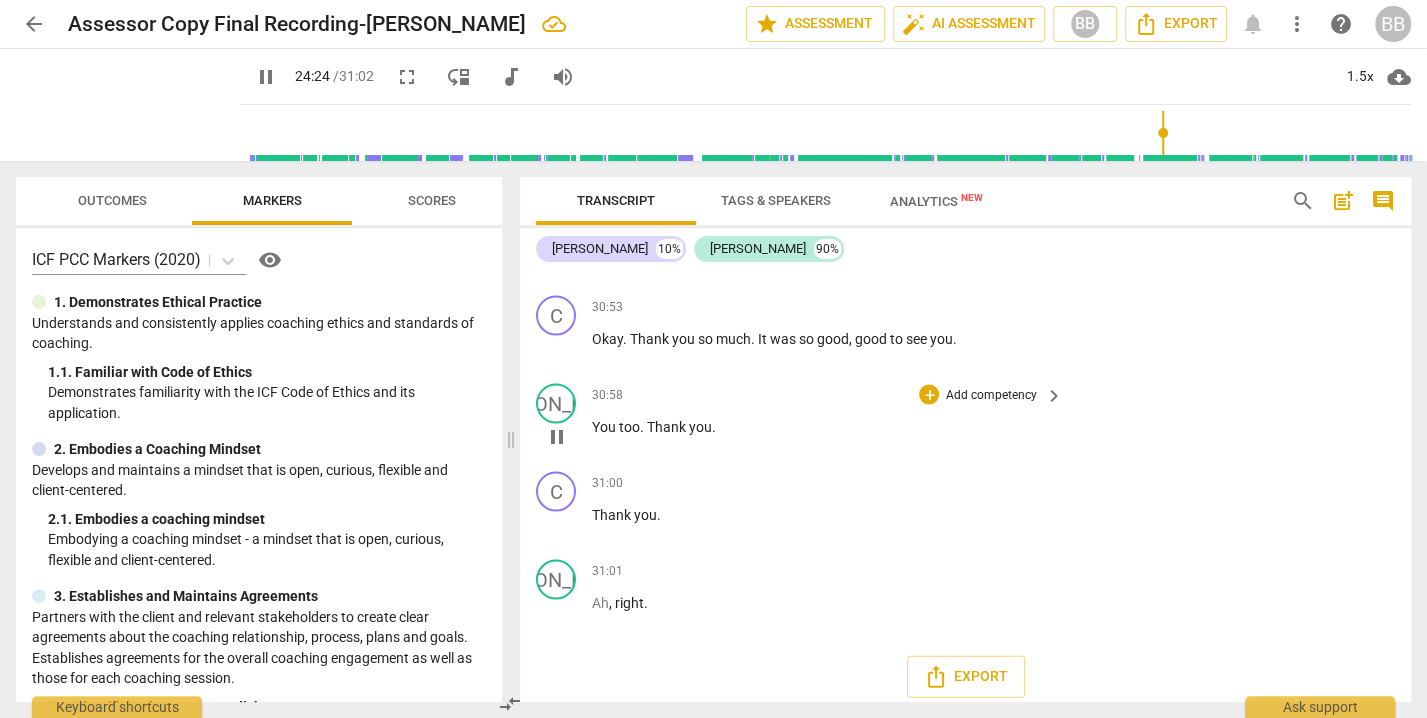 click on "pause" at bounding box center [557, 436] 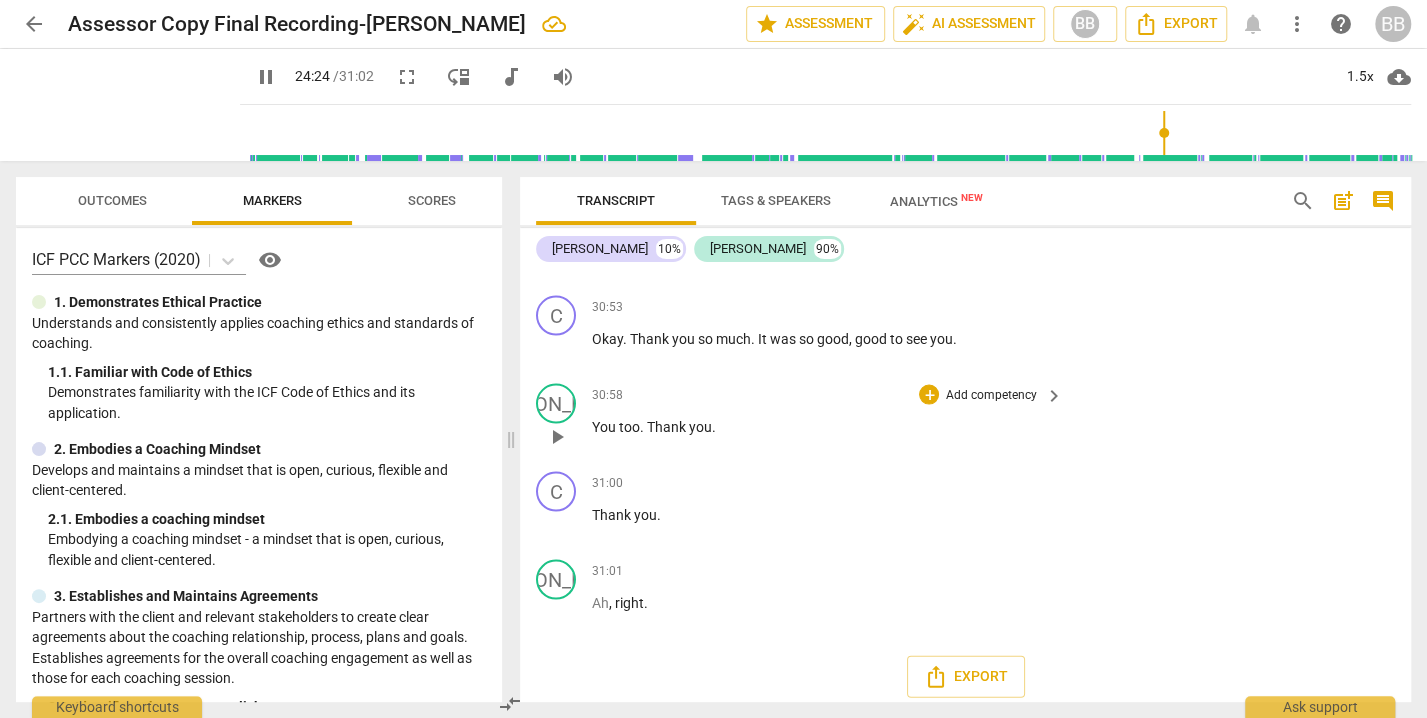 type on "1465" 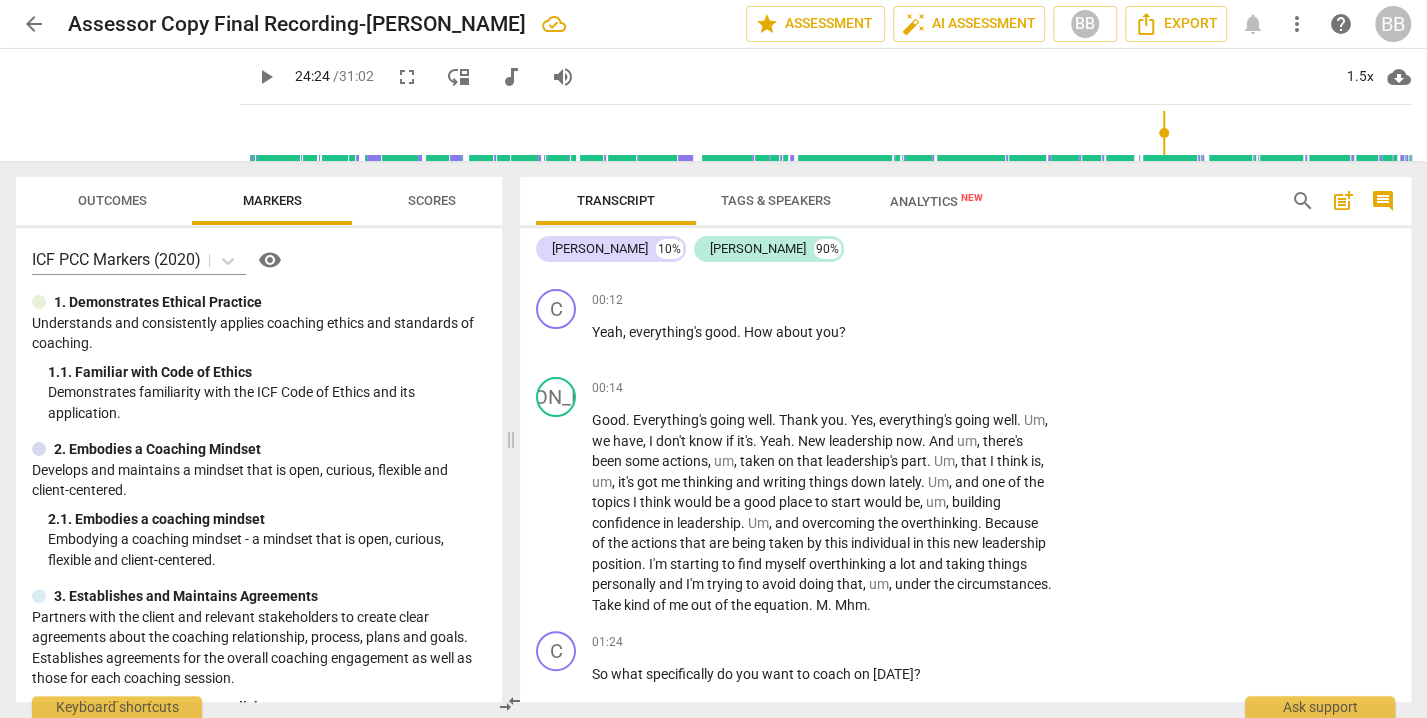 scroll, scrollTop: 0, scrollLeft: 0, axis: both 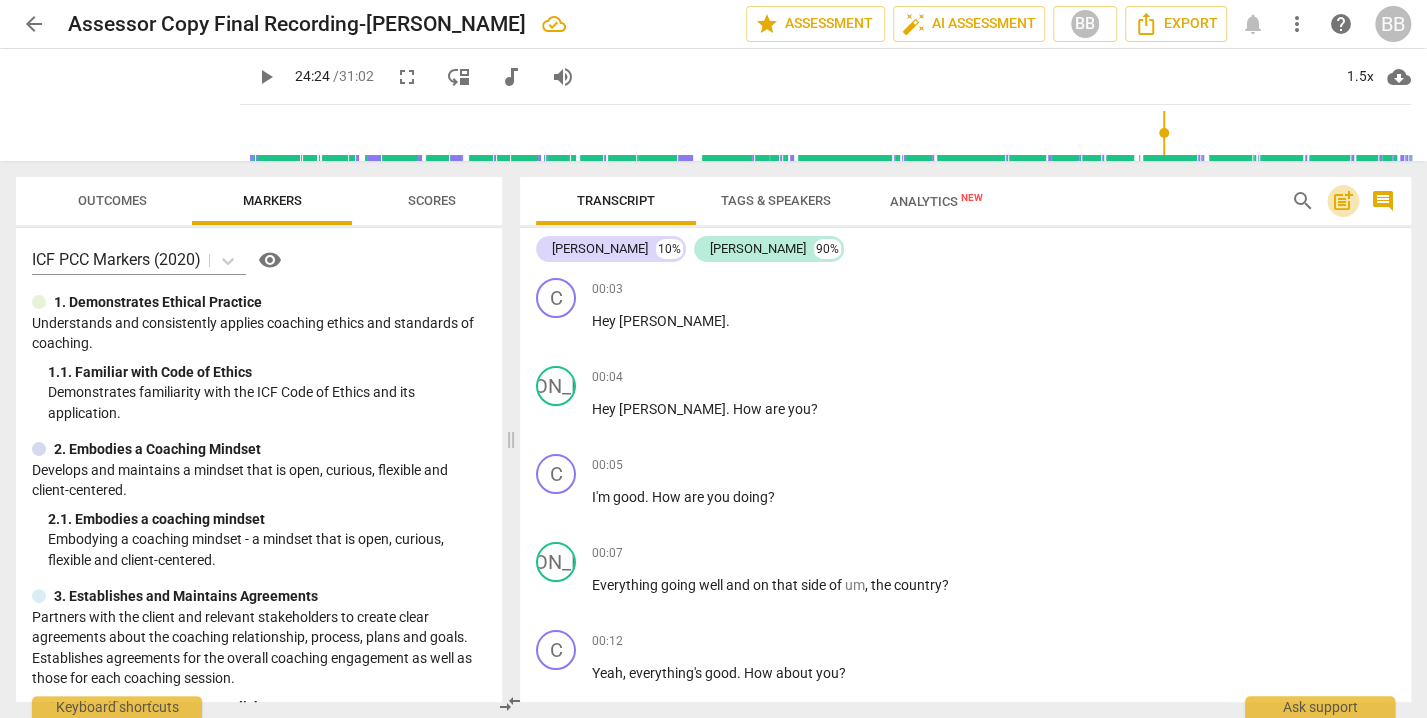 click on "post_add" at bounding box center (1343, 201) 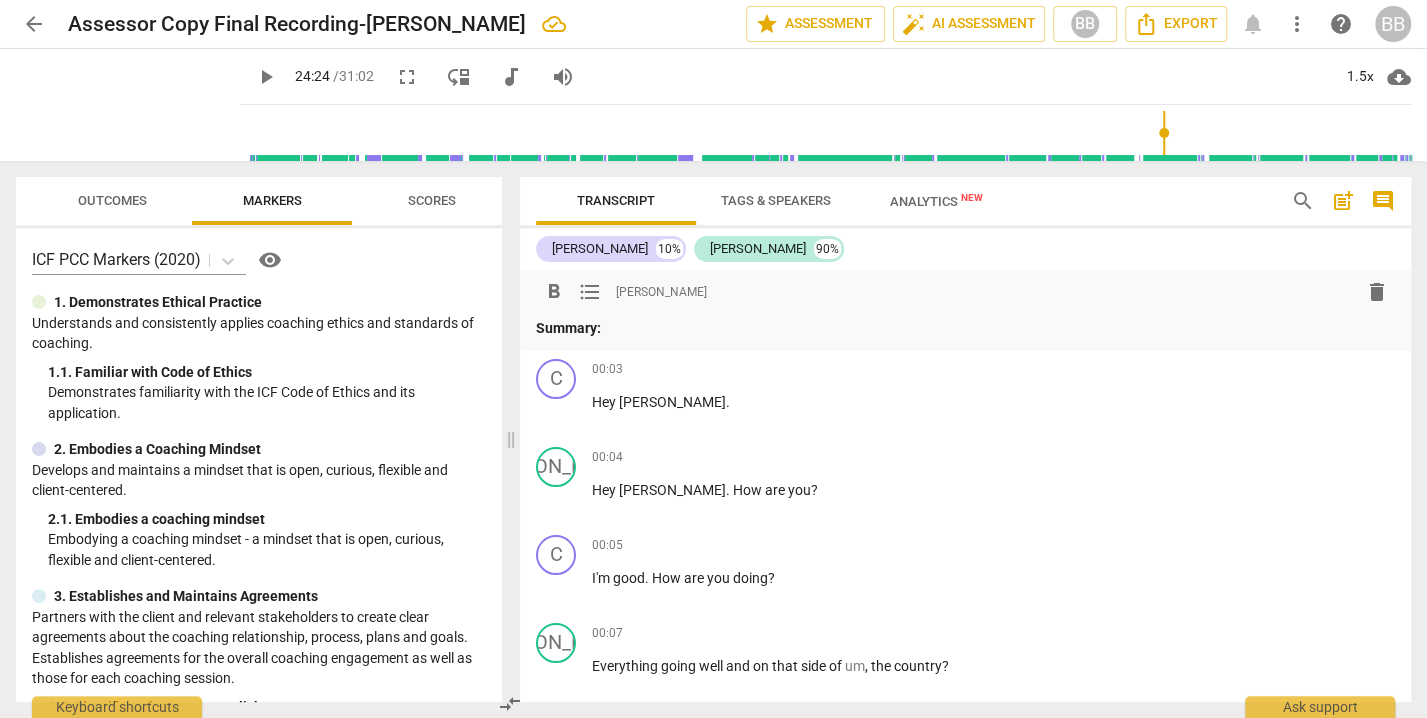 click on "Summary:" at bounding box center (965, 328) 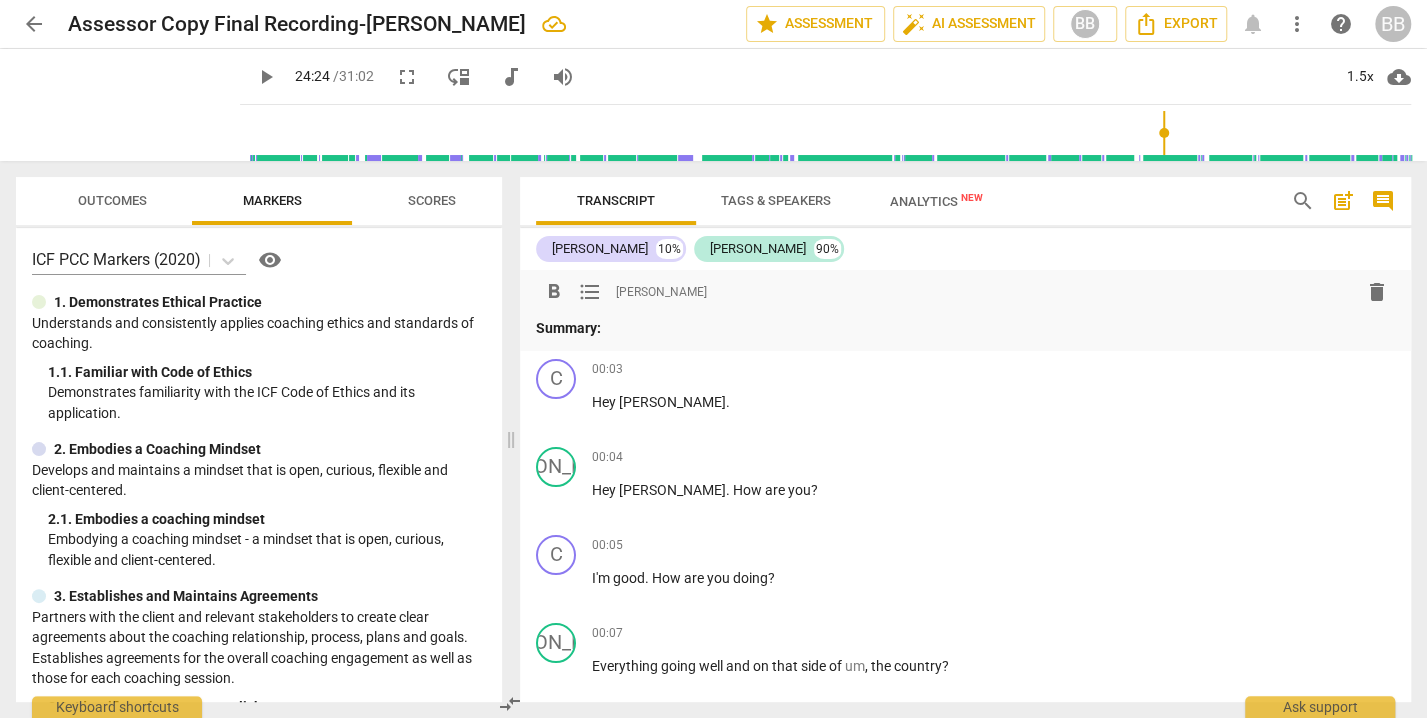 type 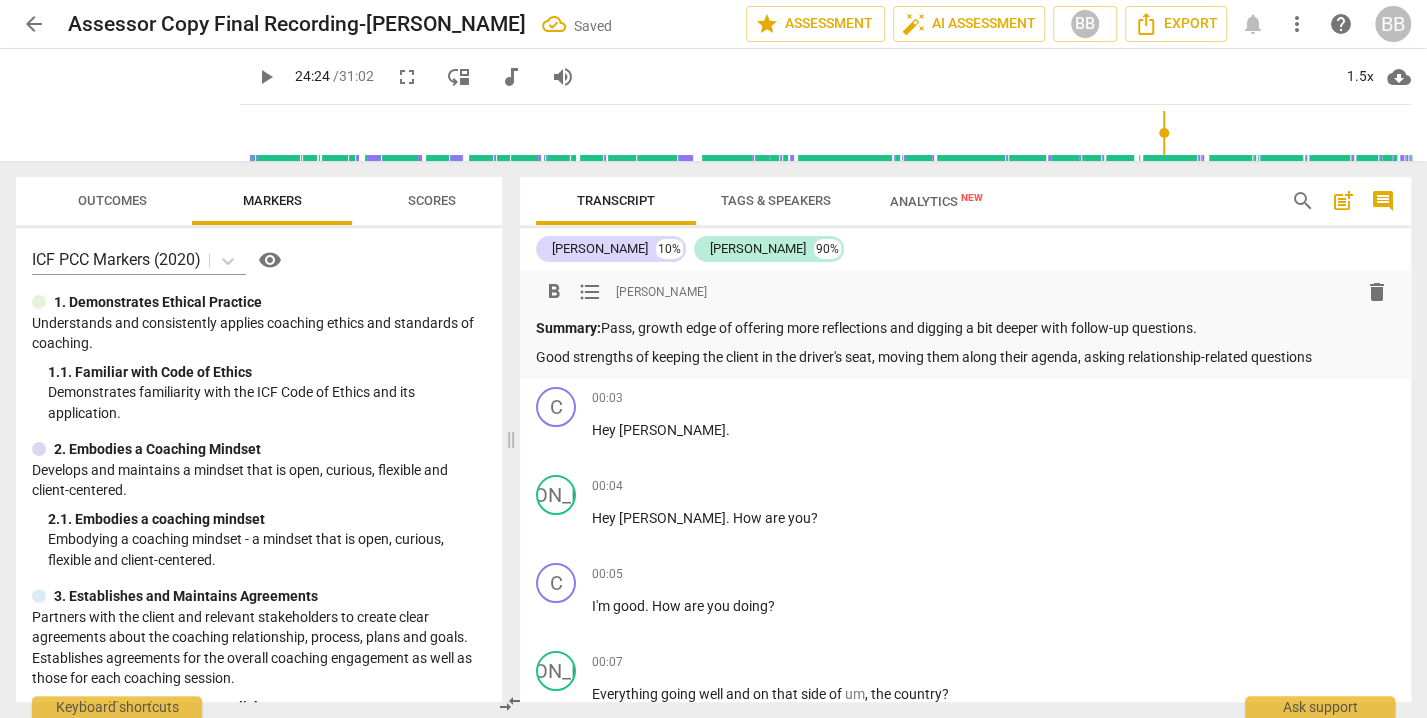 click on "arrow_back" at bounding box center [34, 24] 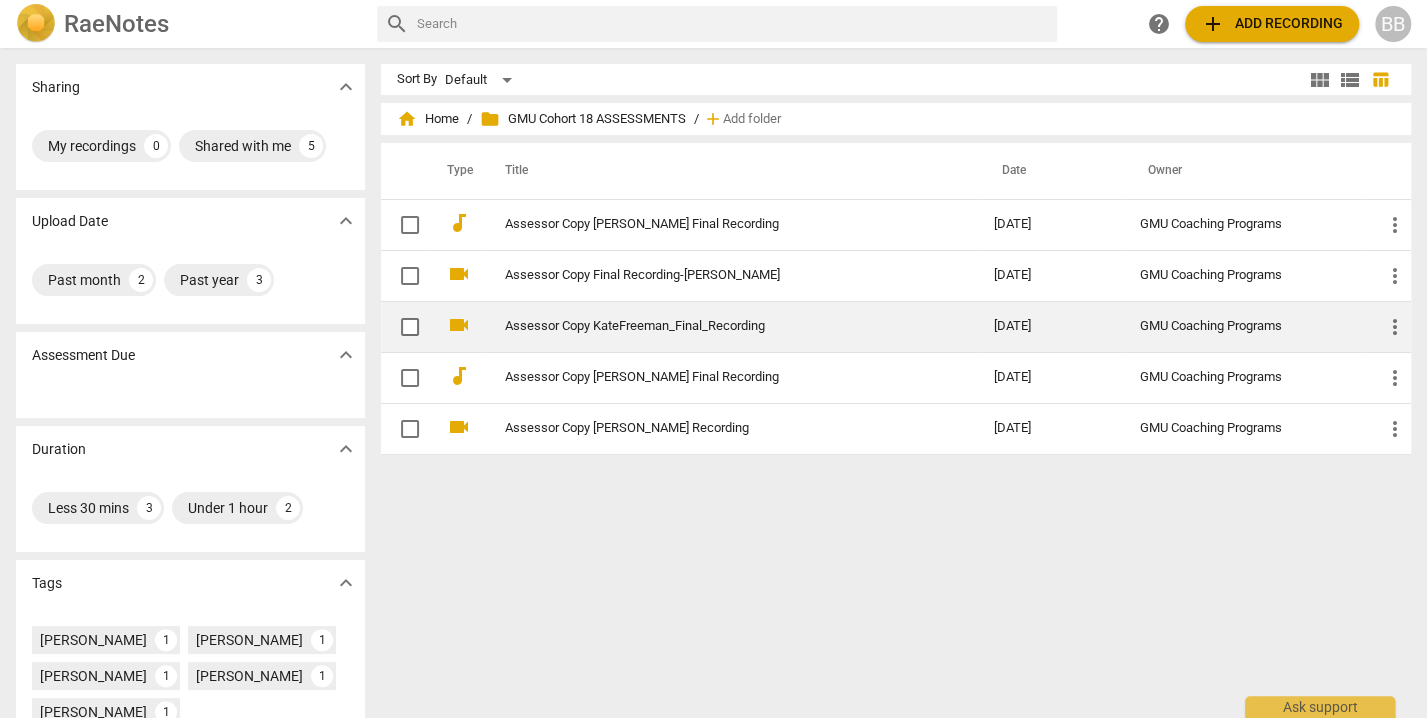 click on "Assessor Copy KateFreeman_Final_Recording" at bounding box center [713, 326] 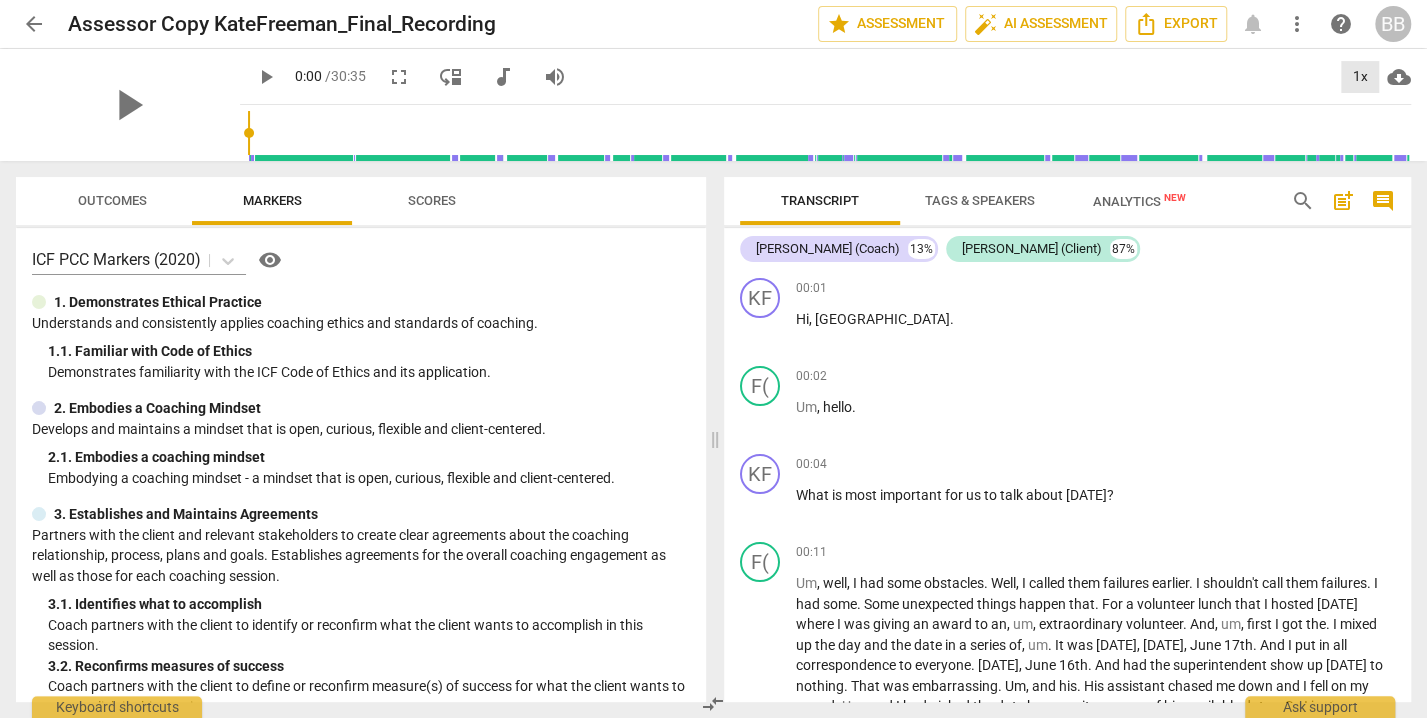 click on "1x" at bounding box center (1360, 77) 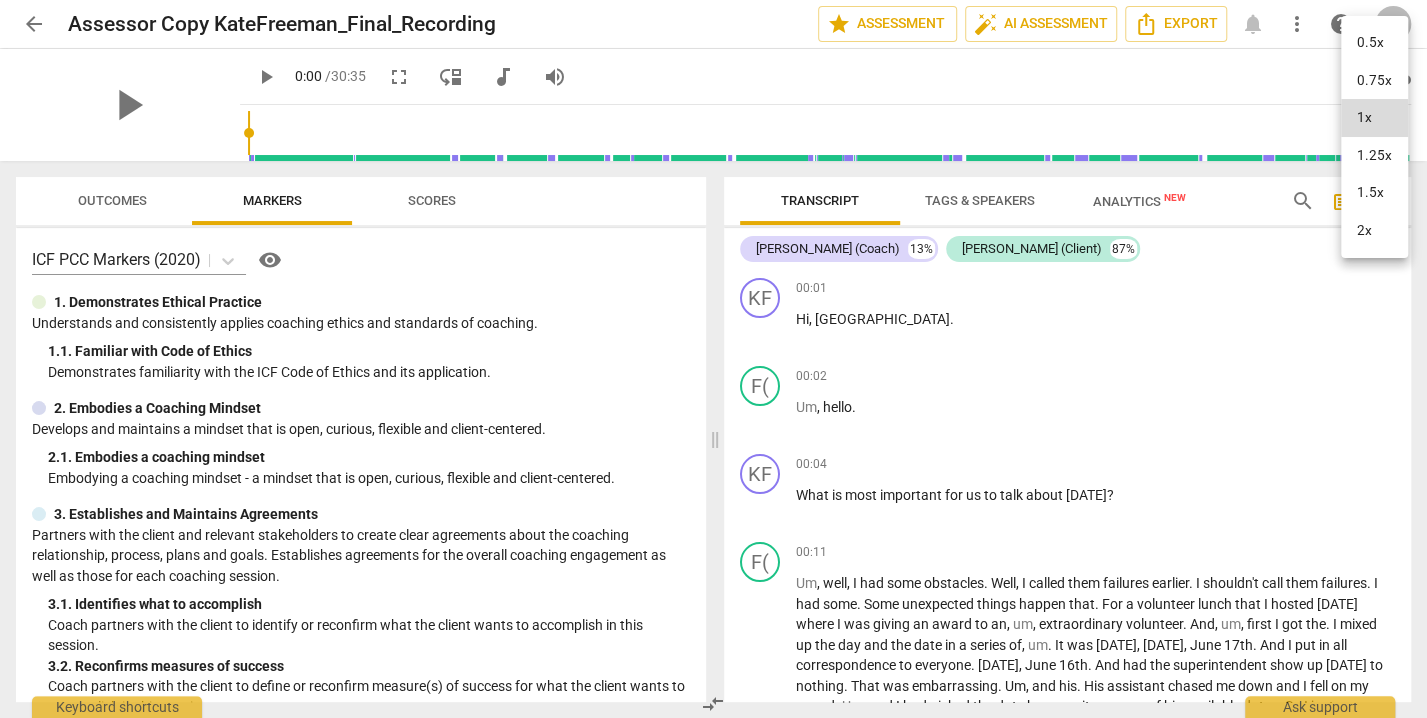 click on "1.5x" at bounding box center [1374, 193] 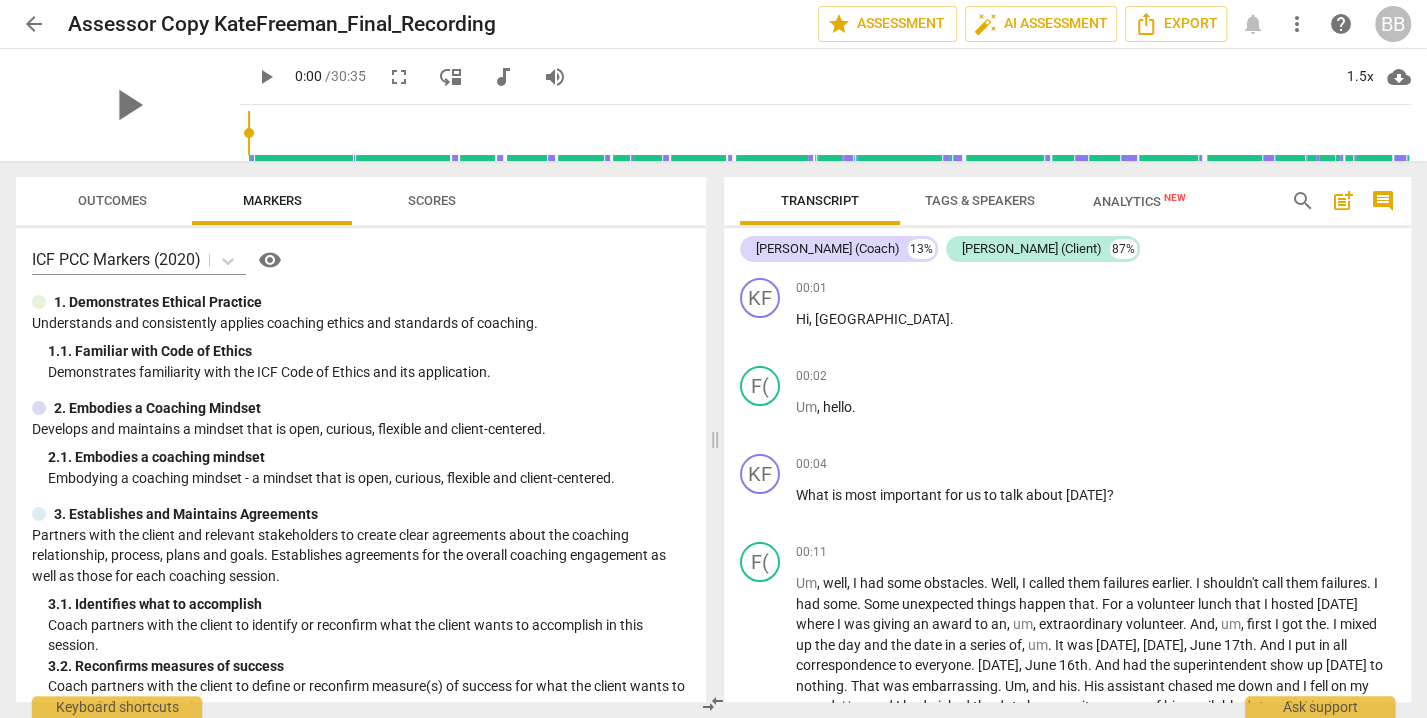 click on "play_arrow" at bounding box center [266, 77] 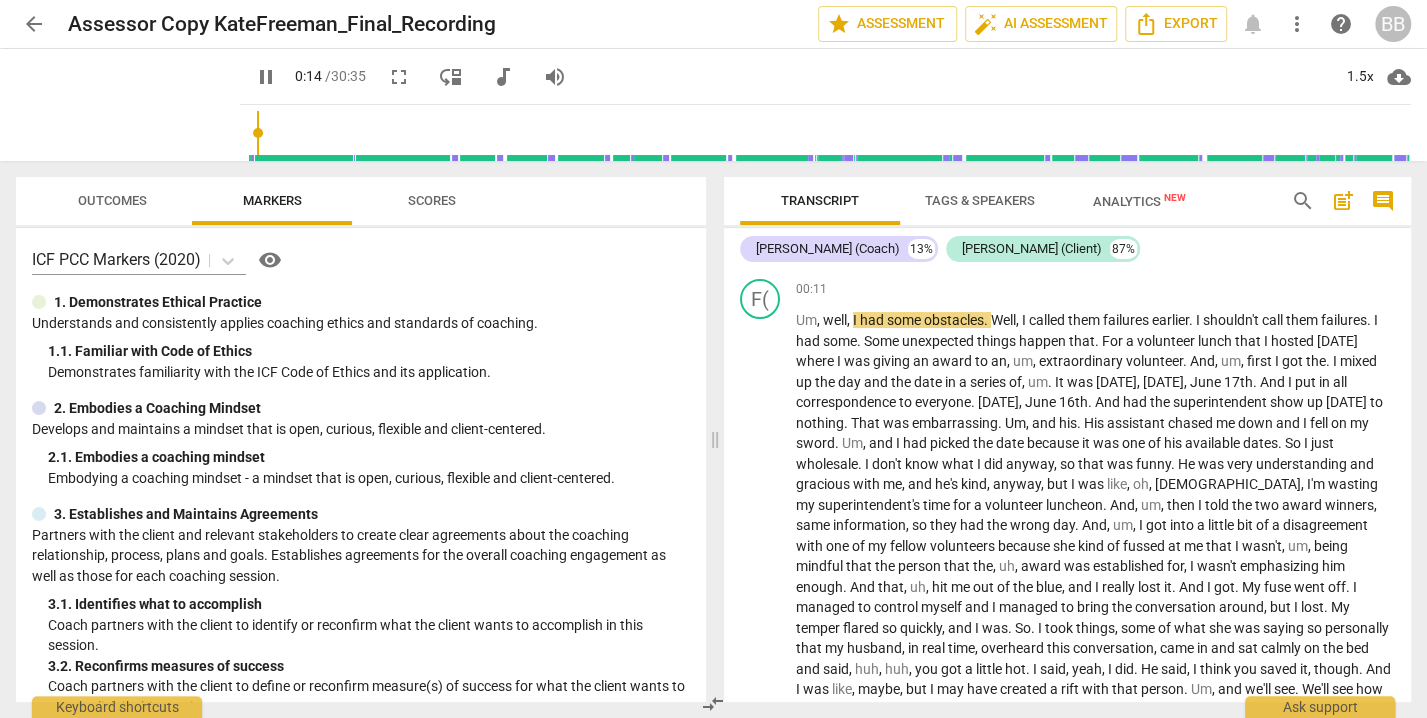 scroll, scrollTop: 281, scrollLeft: 0, axis: vertical 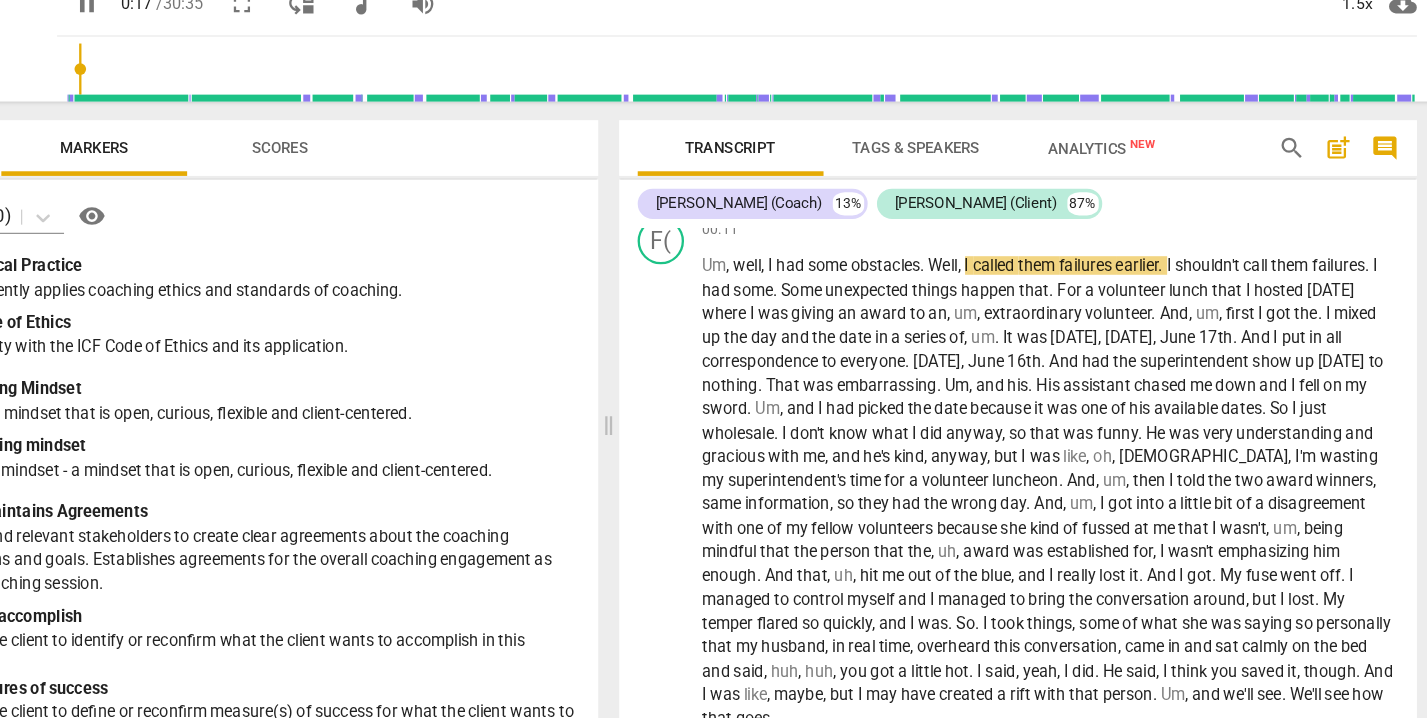 click on "embarrassing" at bounding box center (955, 405) 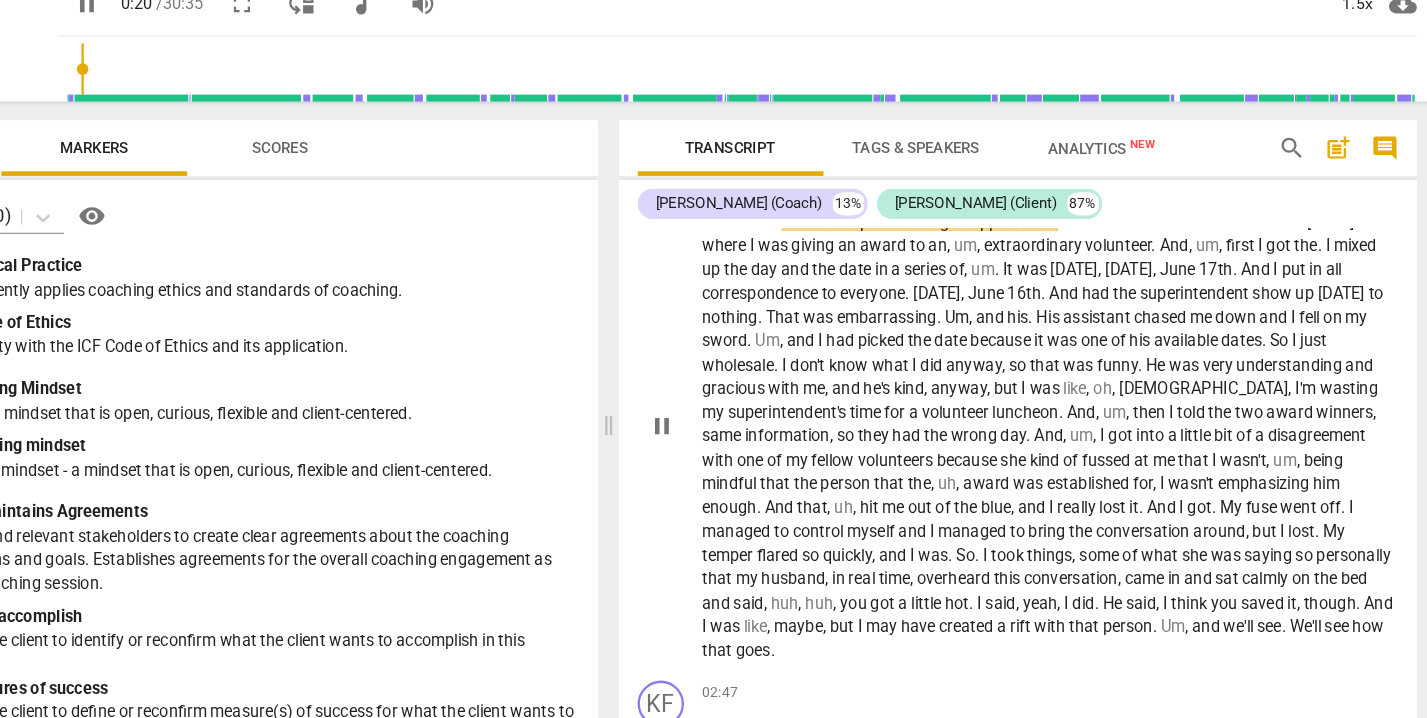 scroll, scrollTop: 342, scrollLeft: 0, axis: vertical 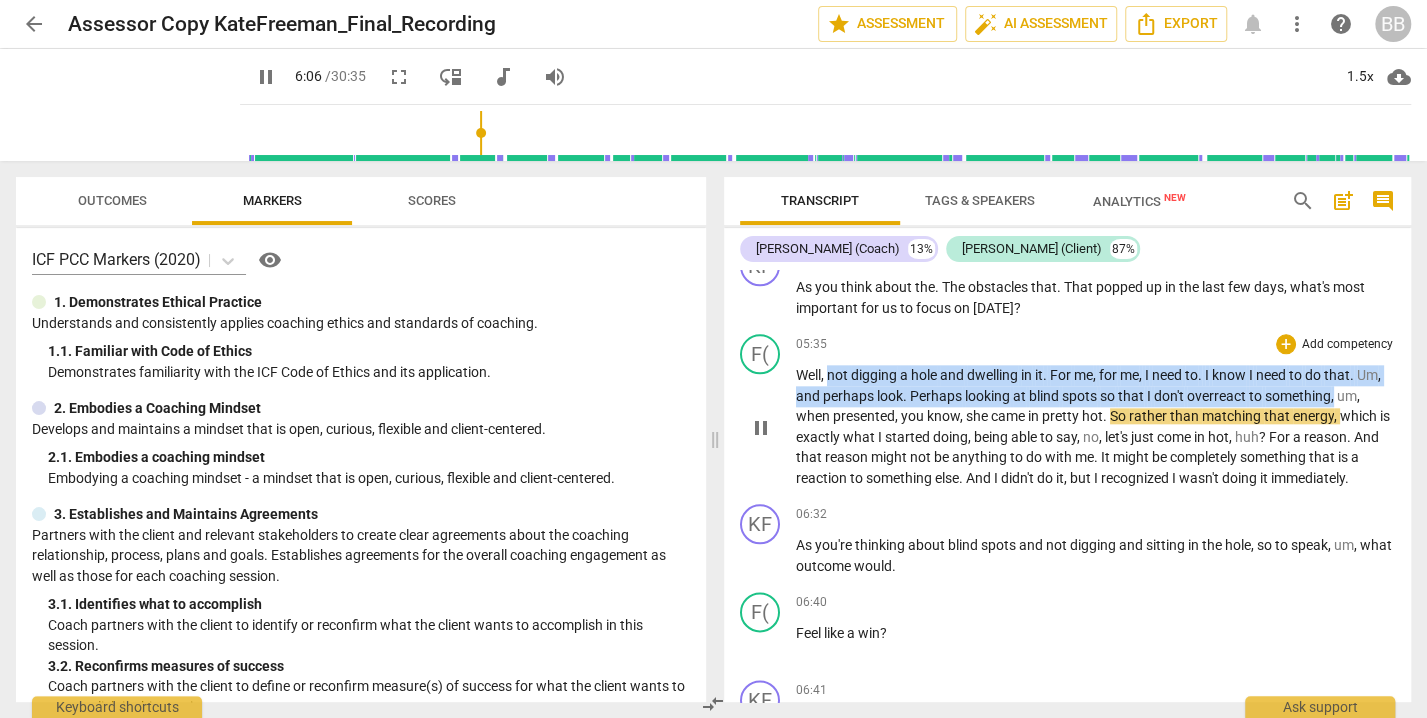 drag, startPoint x: 829, startPoint y: 370, endPoint x: 1385, endPoint y: 394, distance: 556.51776 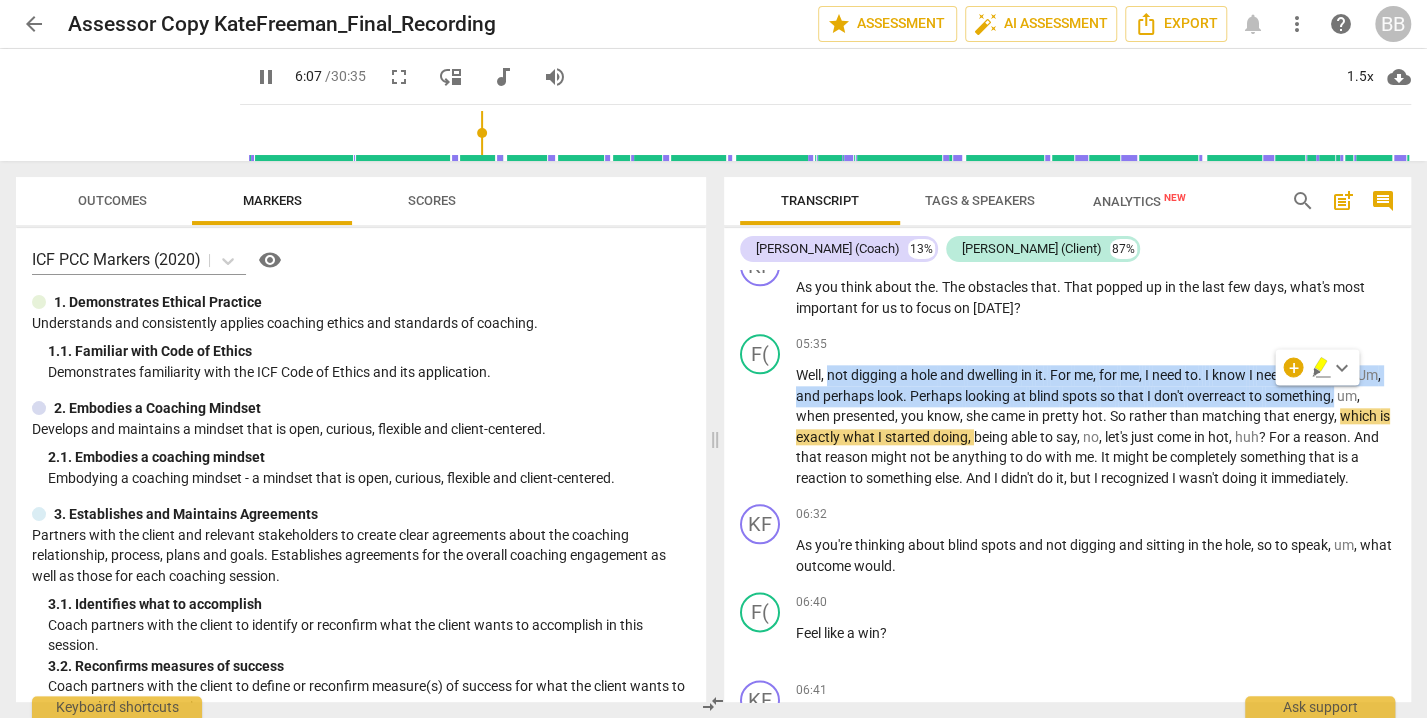 click 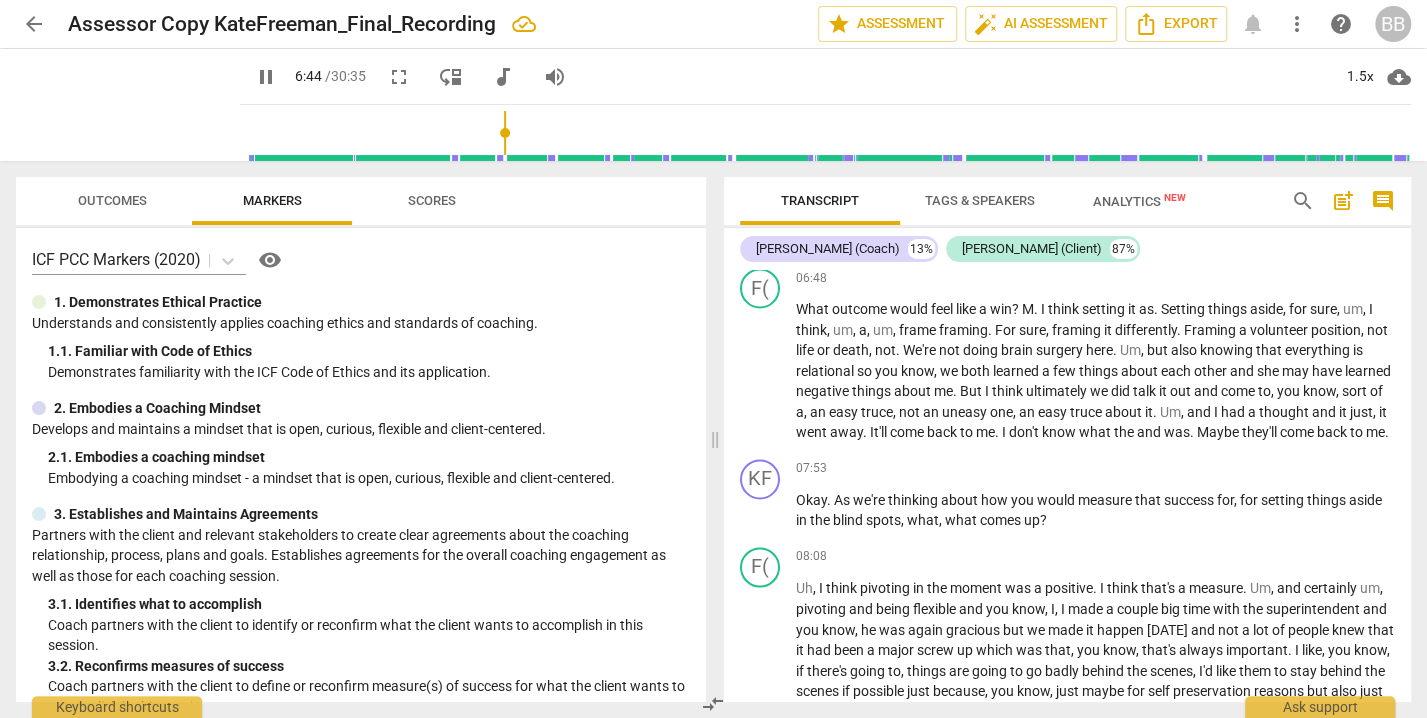 scroll, scrollTop: 1817, scrollLeft: 0, axis: vertical 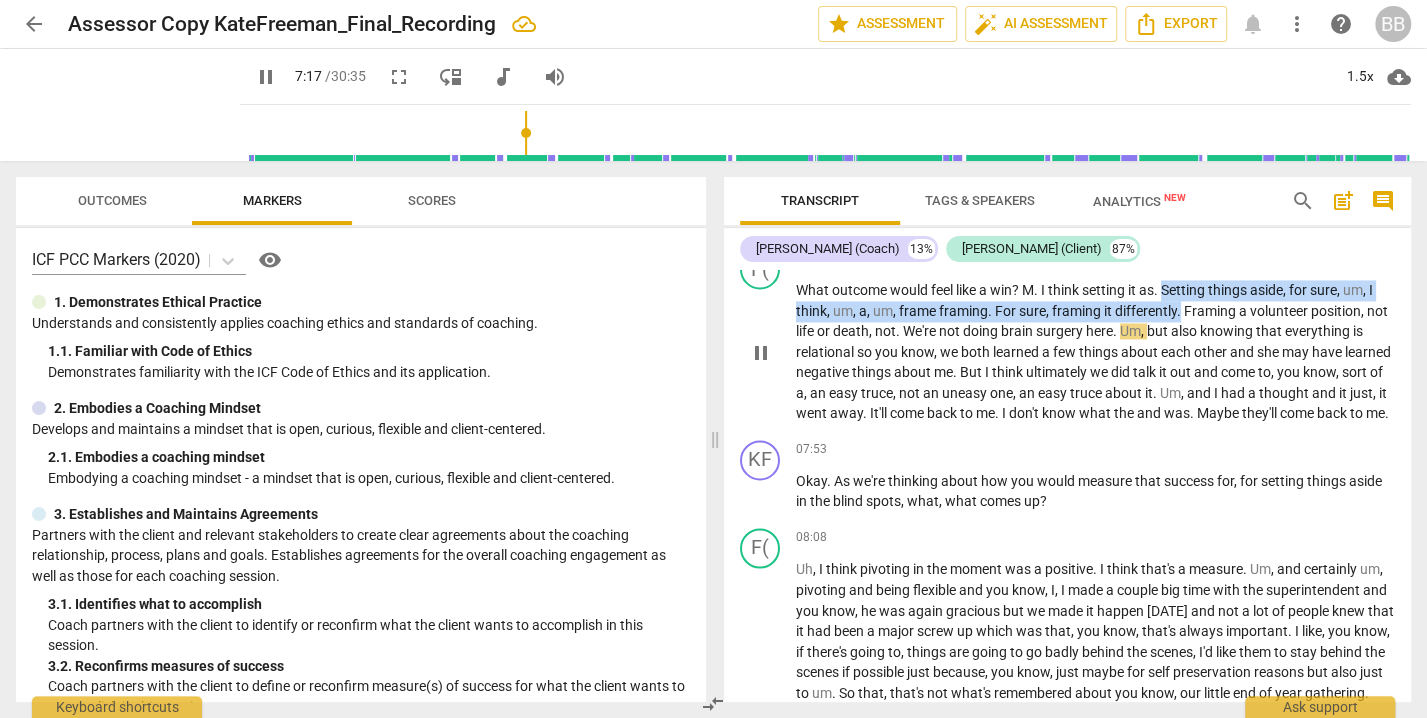 drag, startPoint x: 1166, startPoint y: 304, endPoint x: 1179, endPoint y: 326, distance: 25.553865 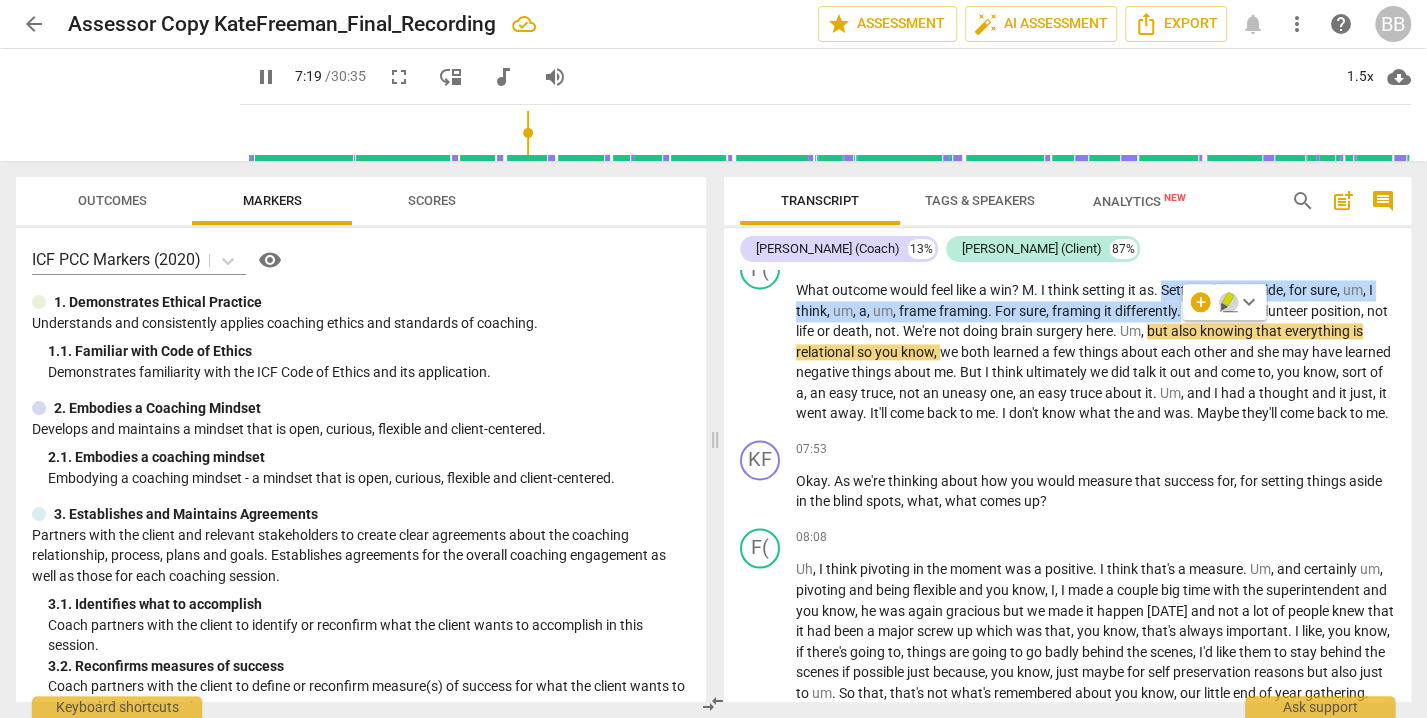 click 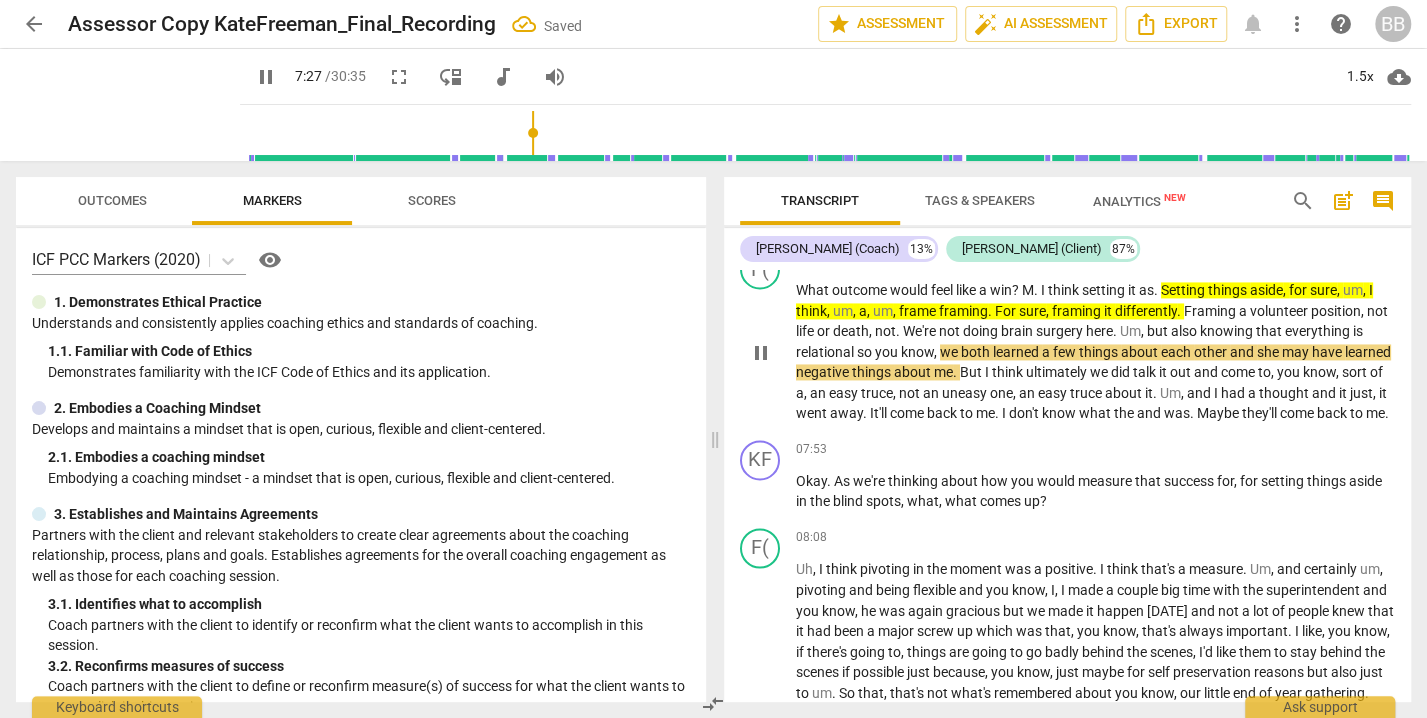 click on "What   outcome   would   feel   like   a   win ?   M .   I   think   setting   it   as .   Setting   things   aside ,   for   sure ,   um ,   I   think ,   um ,   a ,   um ,   frame   framing .   For   sure ,   framing   it   differently .   Framing   a   volunteer   position ,   not   life   or   death ,   not .   We're   not   doing   brain   surgery   here .   Um ,   but   also   knowing   that   everything   is   relational   so   you   know ,   we   both   learned   a   few   things   about   each   other   and   she   may   have   learned   negative   things   about   me .   But   I   think   ultimately   we   did   talk   it   out   and   come   to ,   you   know ,   sort   of   a ,   an   easy   truce ,   not   an   uneasy   one ,   an   easy   truce   about   it .   Um ,   and   I   had   a   thought   and   it   just ,   it   went   away .   It'll   come   back   to   me .   I   don't   know   what   the   and   was .   Maybe   they'll   come   back   to   me ." at bounding box center [1096, 352] 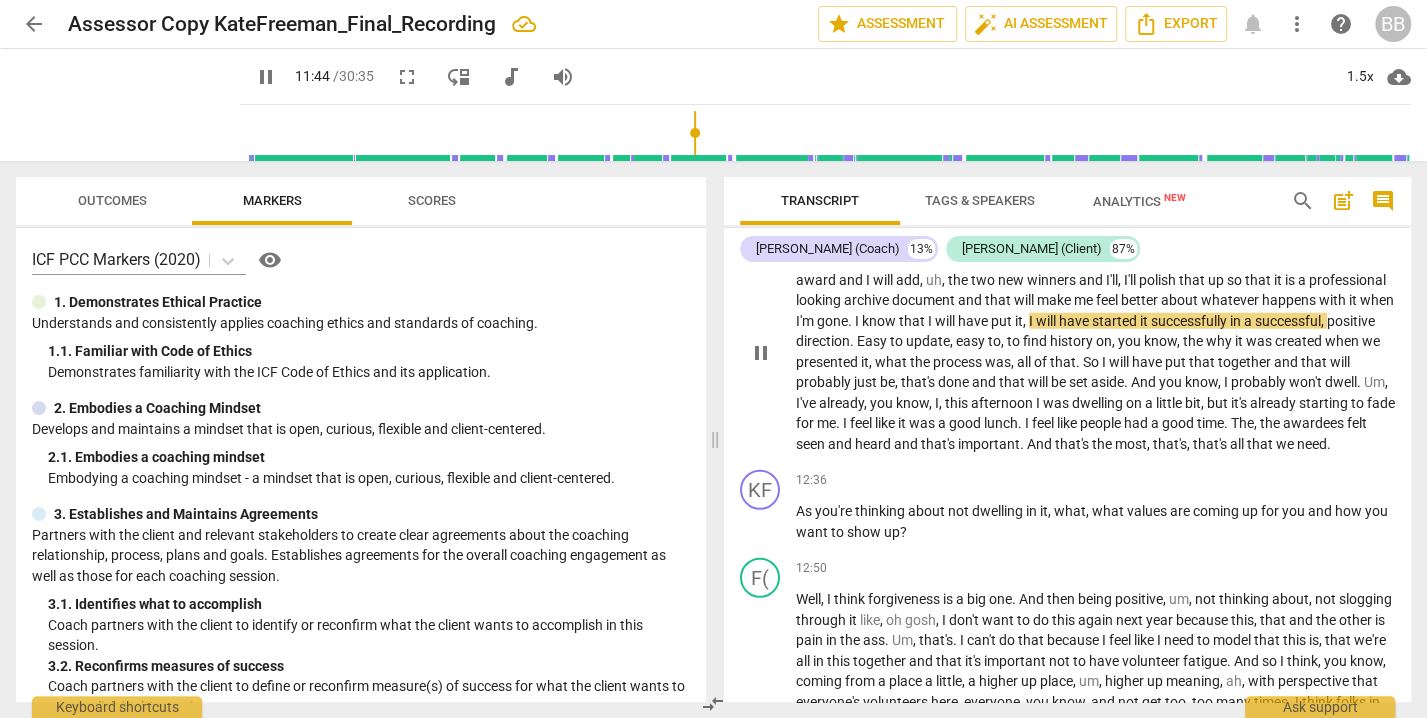 scroll, scrollTop: 2929, scrollLeft: 0, axis: vertical 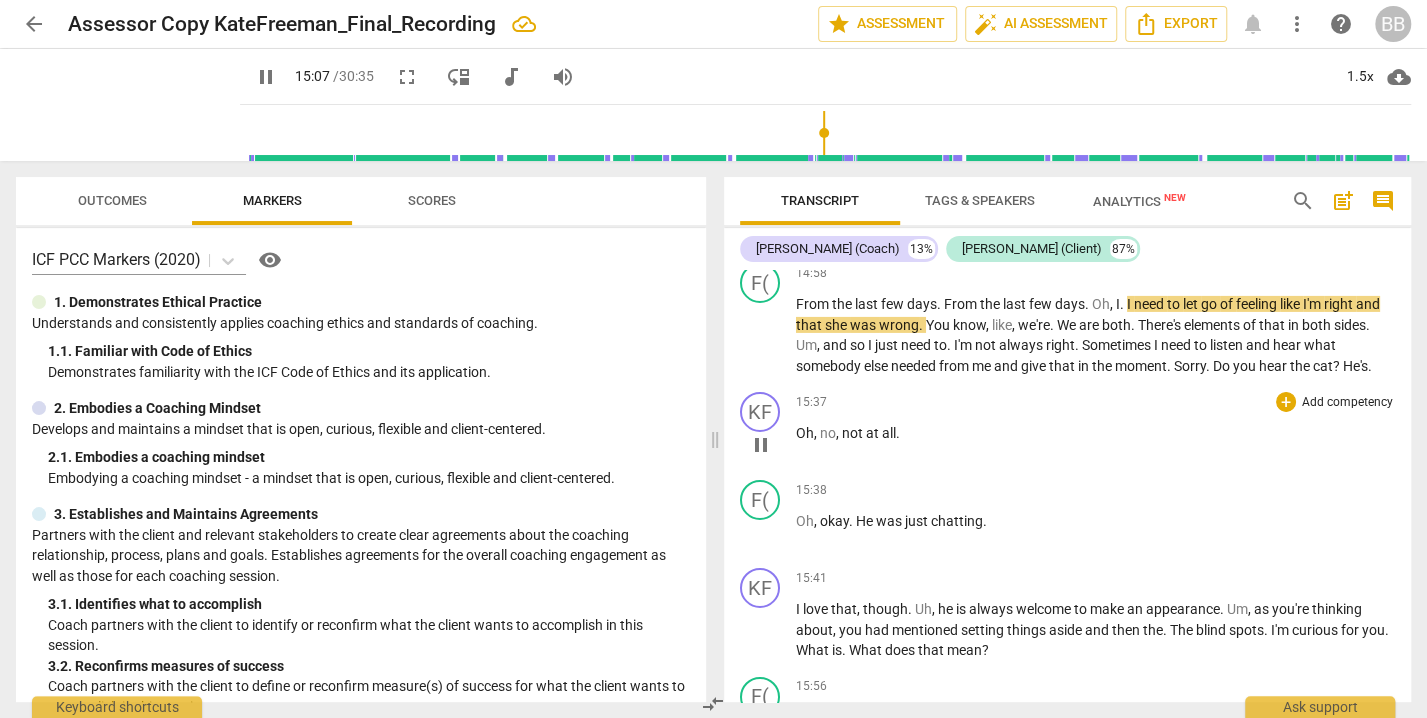 click on "KF play_arrow pause 15:37 + Add competency keyboard_arrow_right Oh ,   no ,   not   at   all ." at bounding box center [1068, 428] 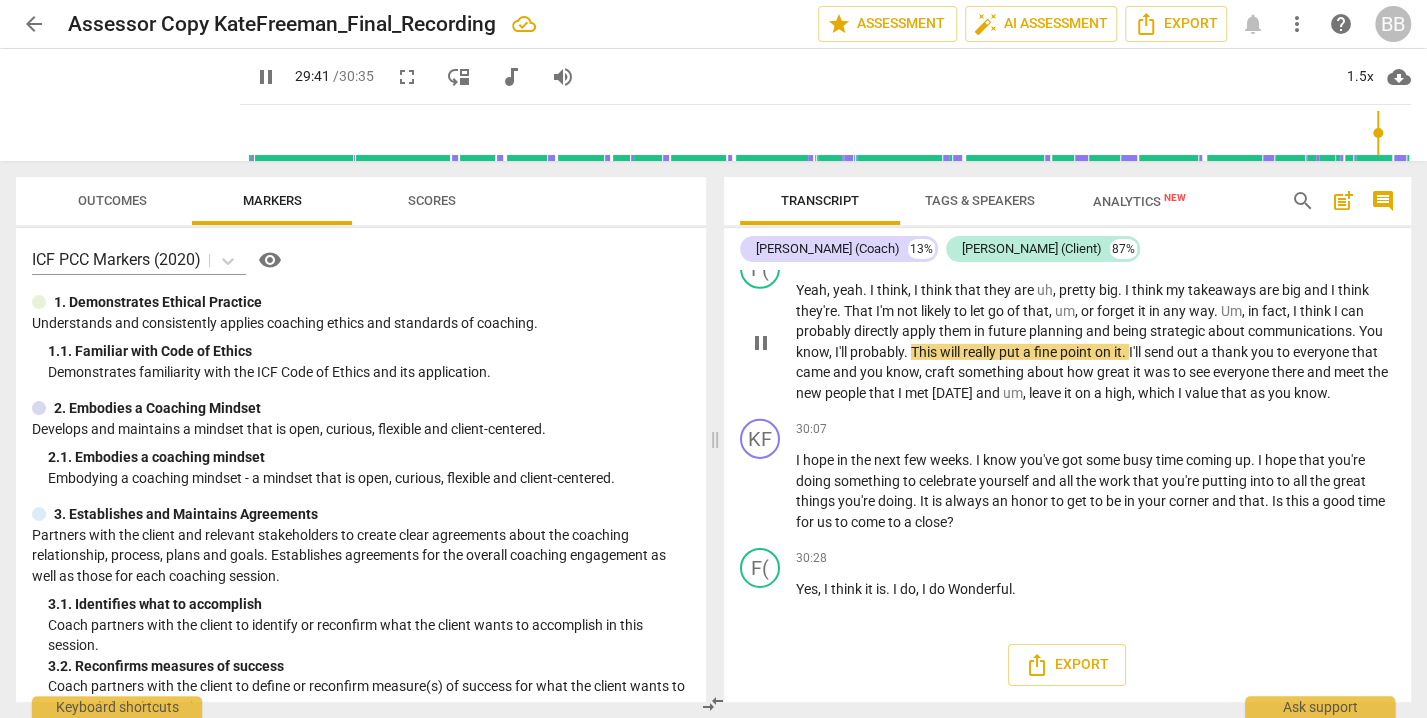 scroll, scrollTop: 7908, scrollLeft: 0, axis: vertical 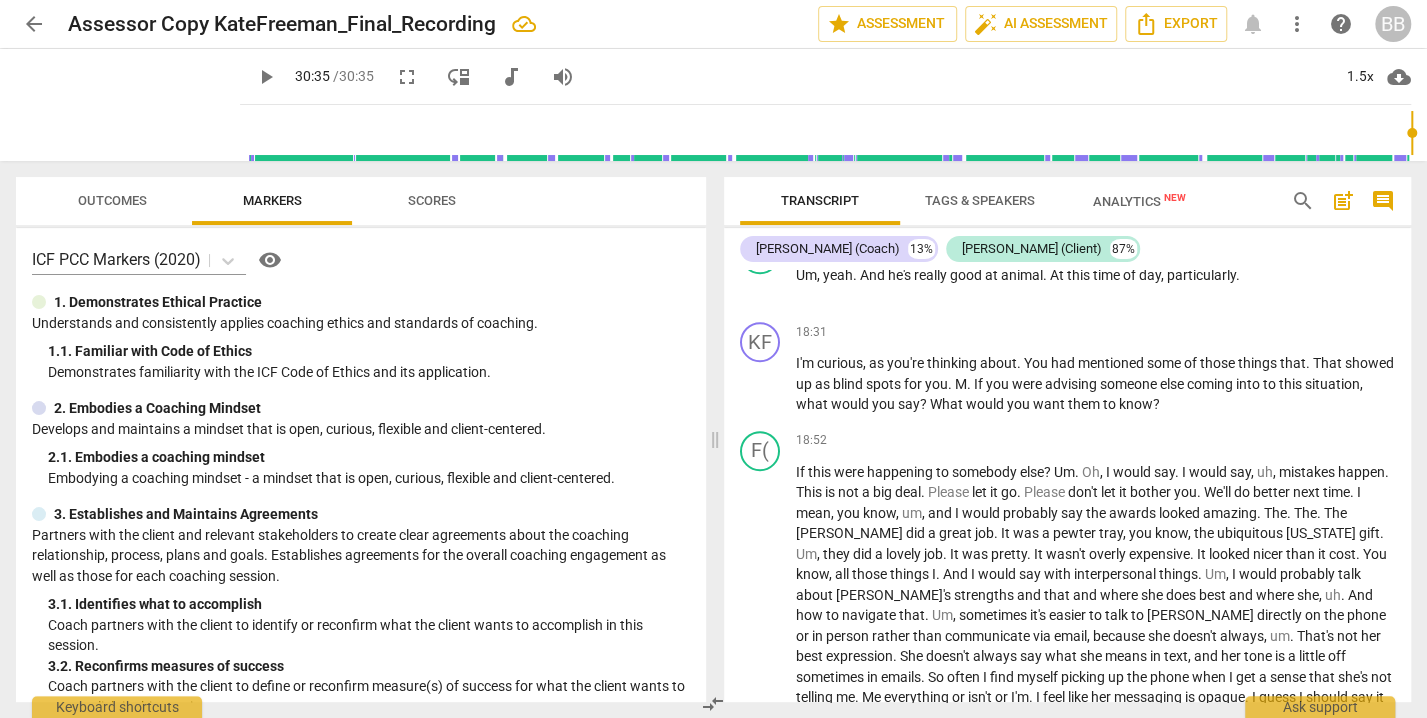 type on "1835" 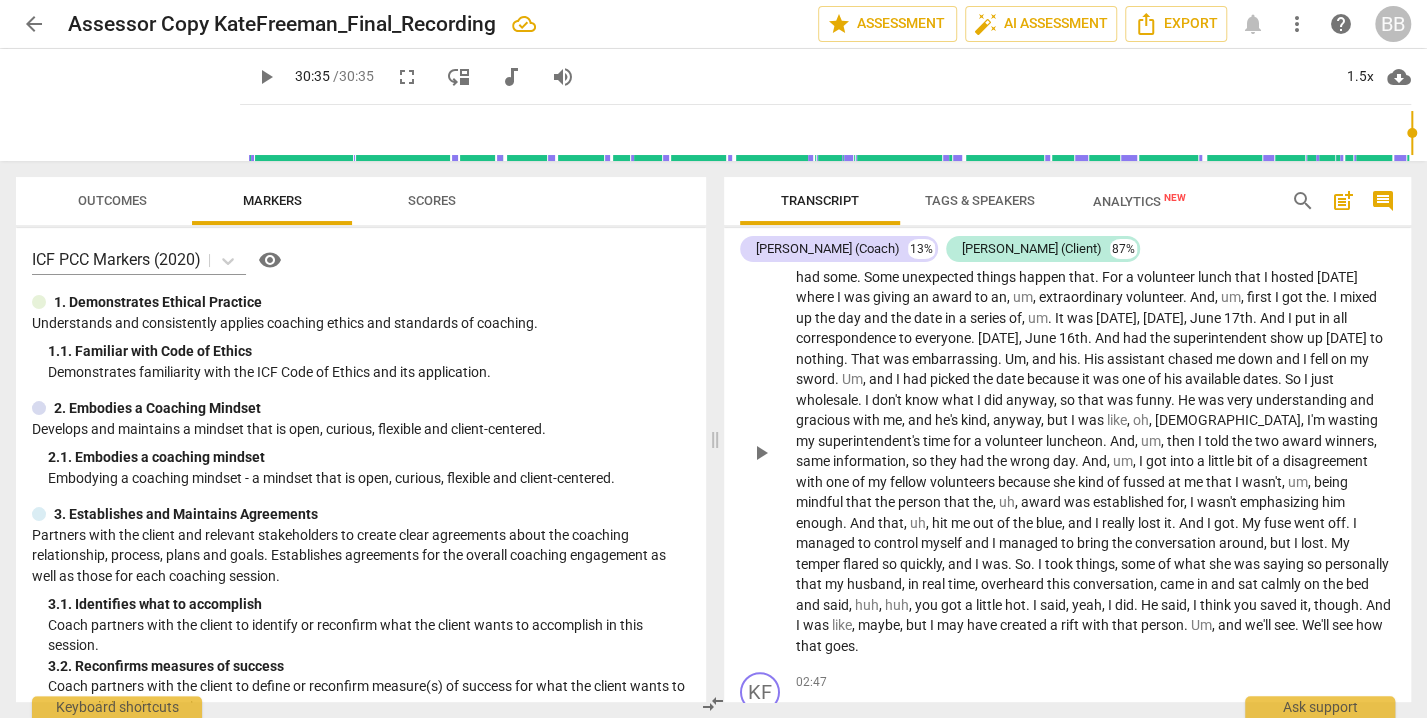 scroll, scrollTop: 0, scrollLeft: 0, axis: both 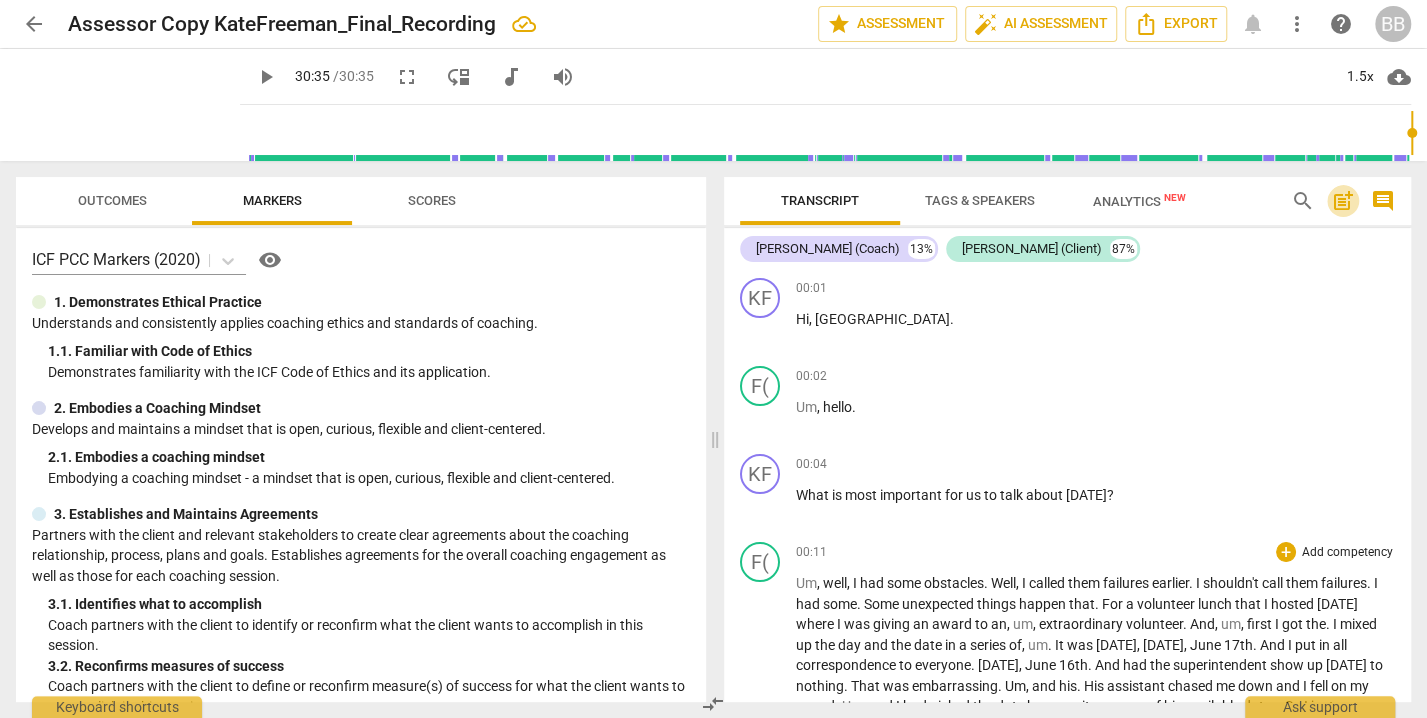click on "post_add" at bounding box center [1343, 201] 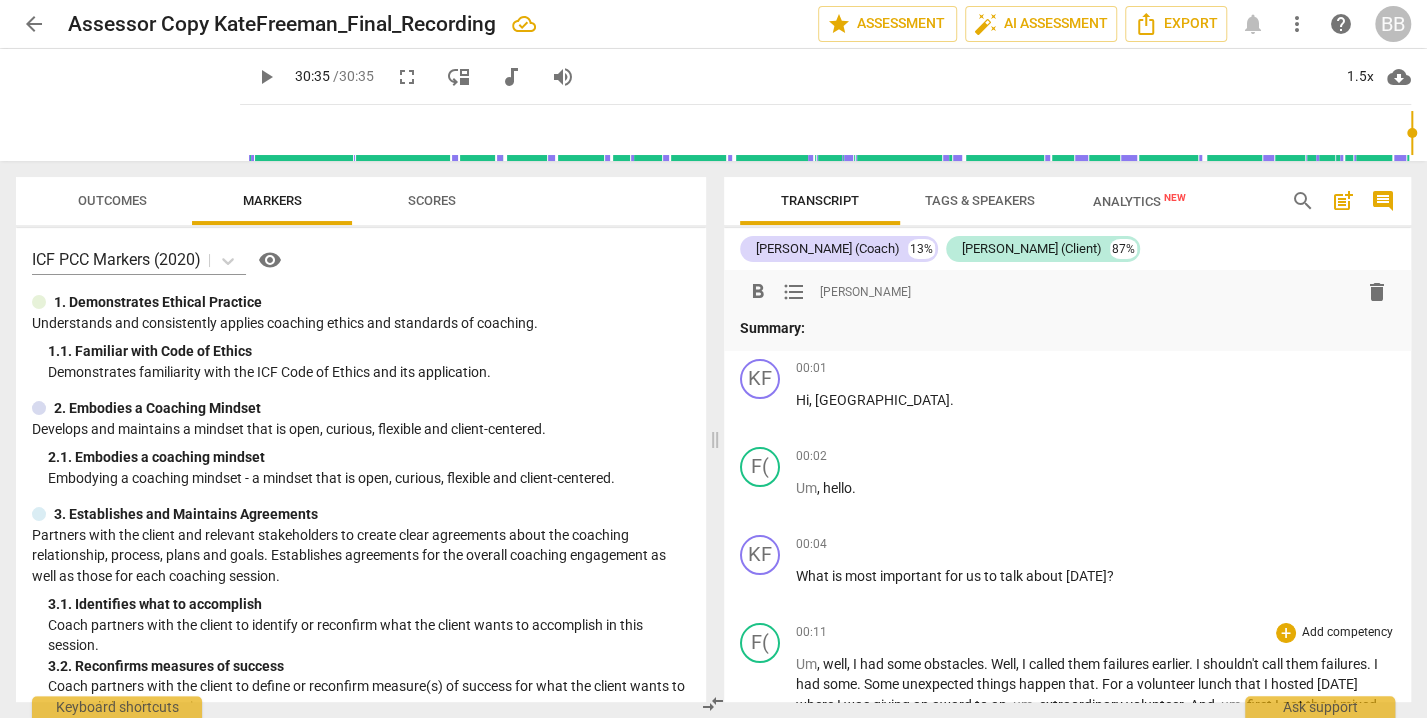 type 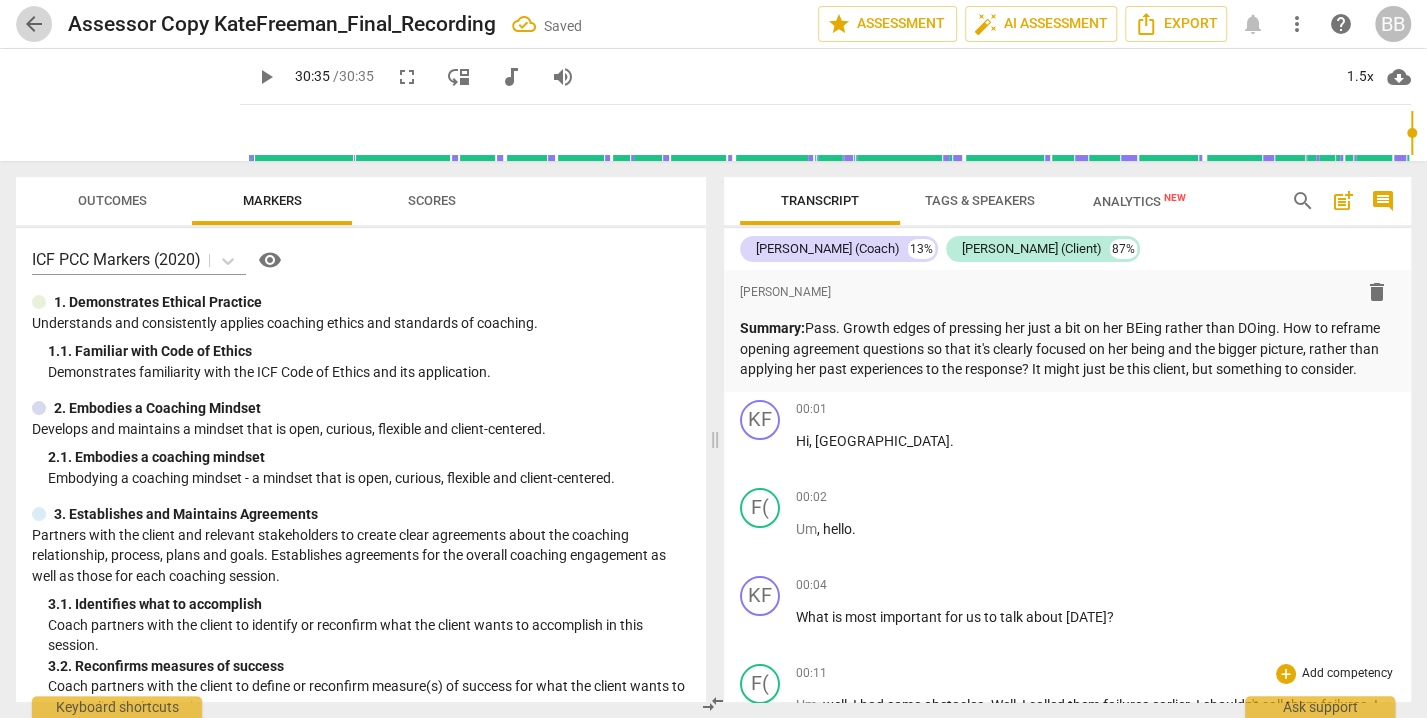 click on "arrow_back" at bounding box center (34, 24) 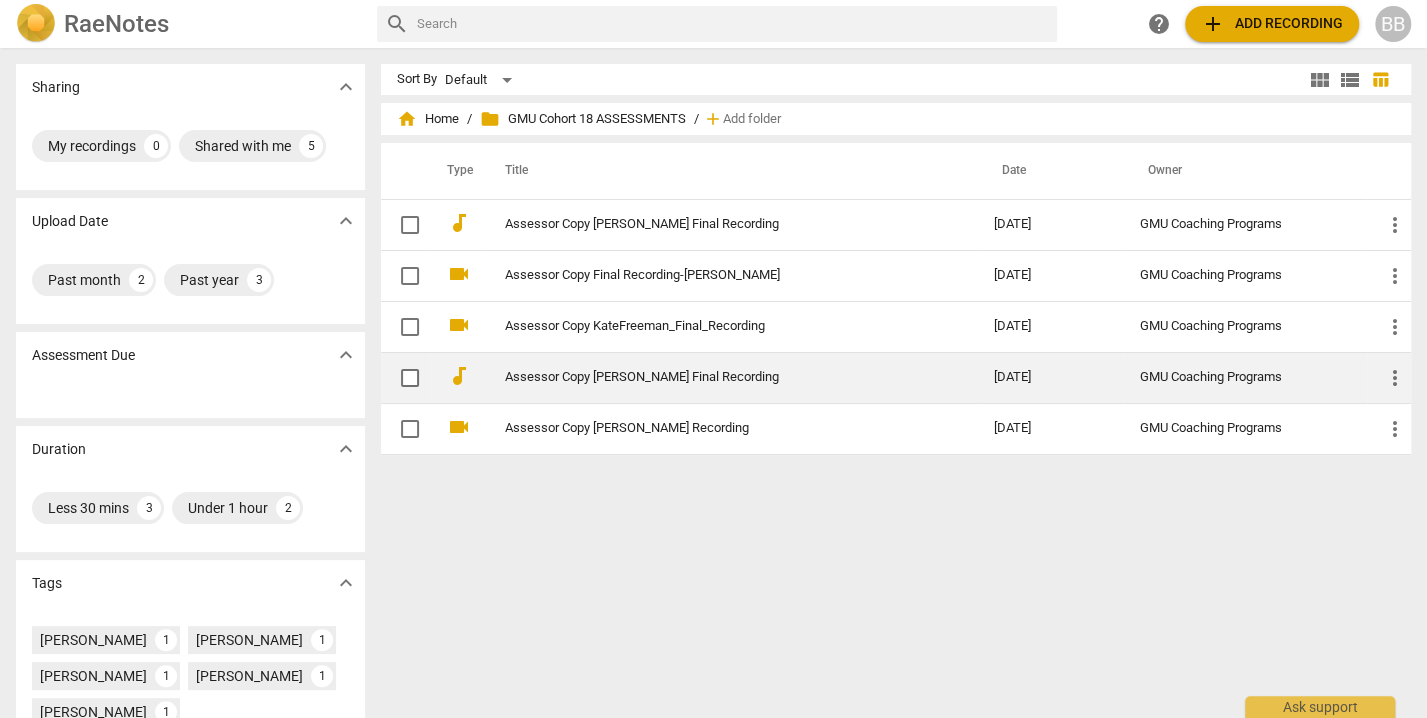 click on "Assessor Copy [PERSON_NAME] Final Recording" at bounding box center [713, 377] 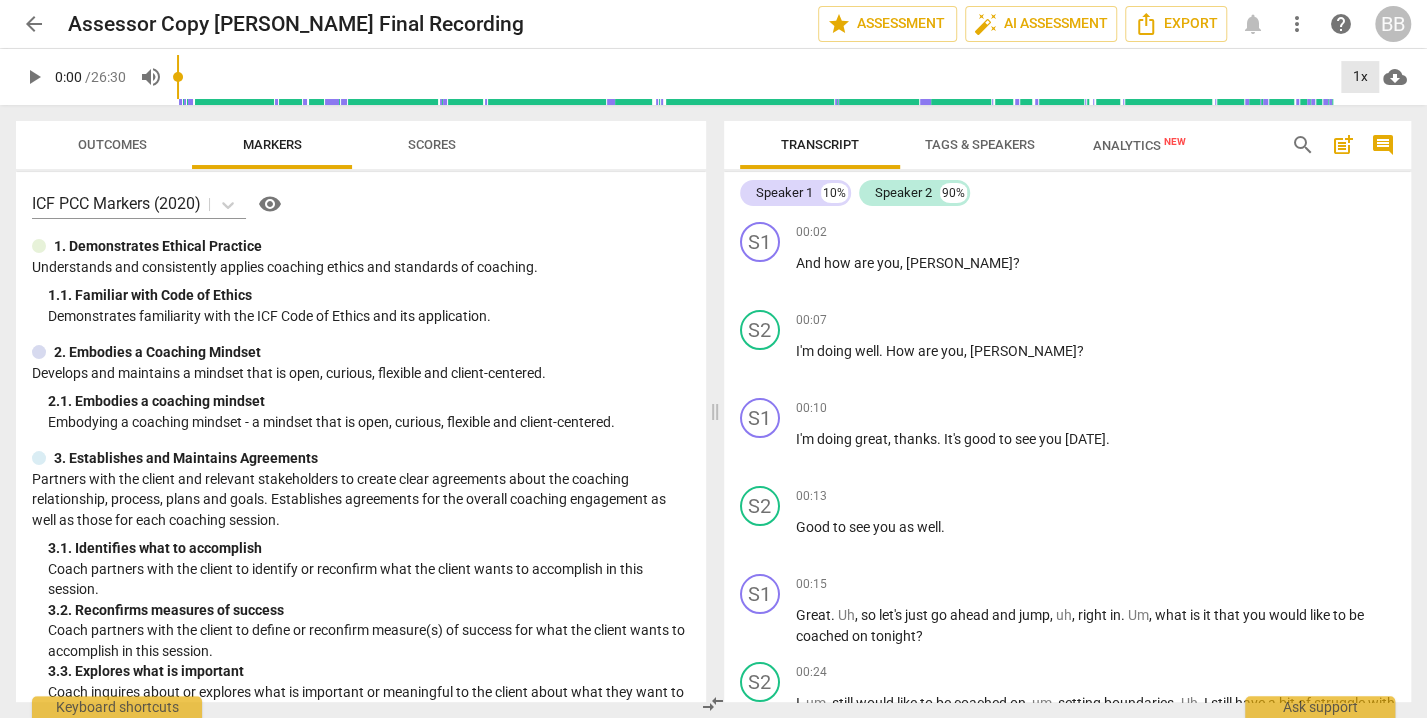 click on "1x" at bounding box center [1360, 77] 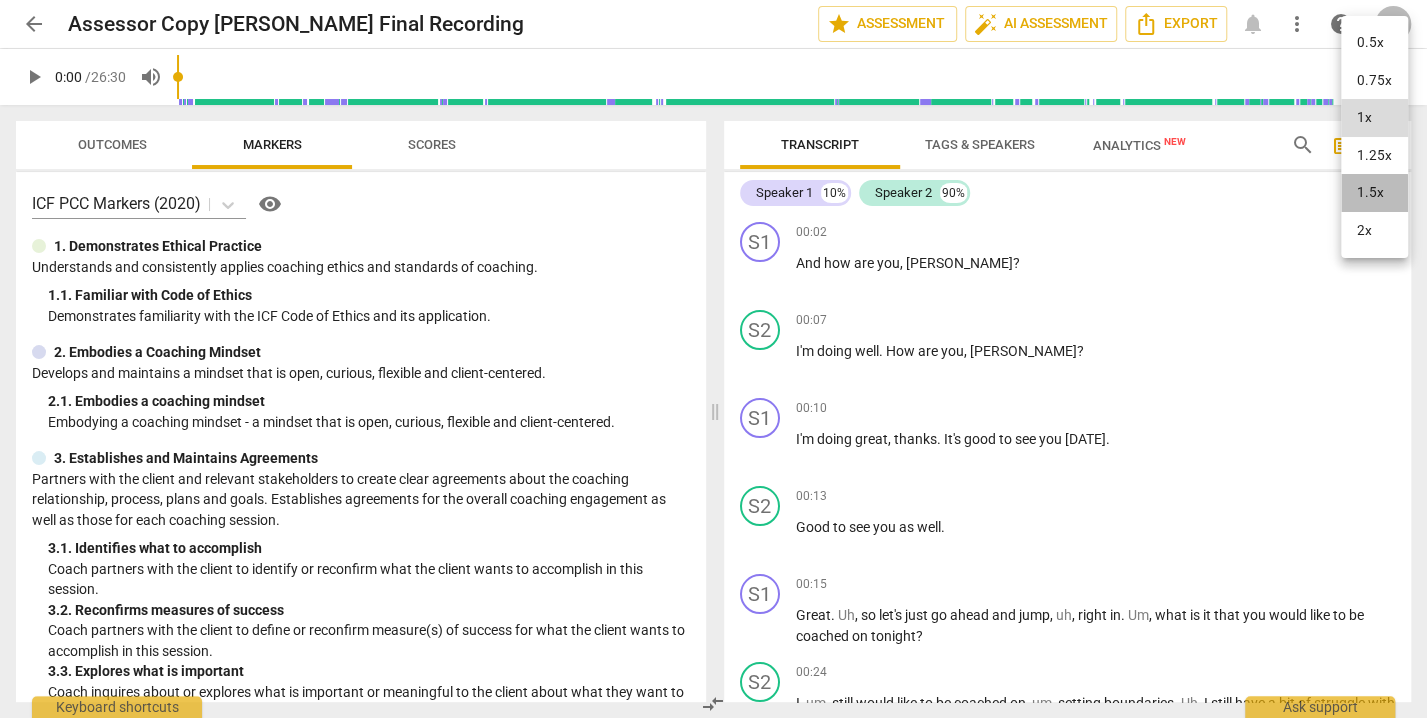 click on "1.5x" at bounding box center (1374, 193) 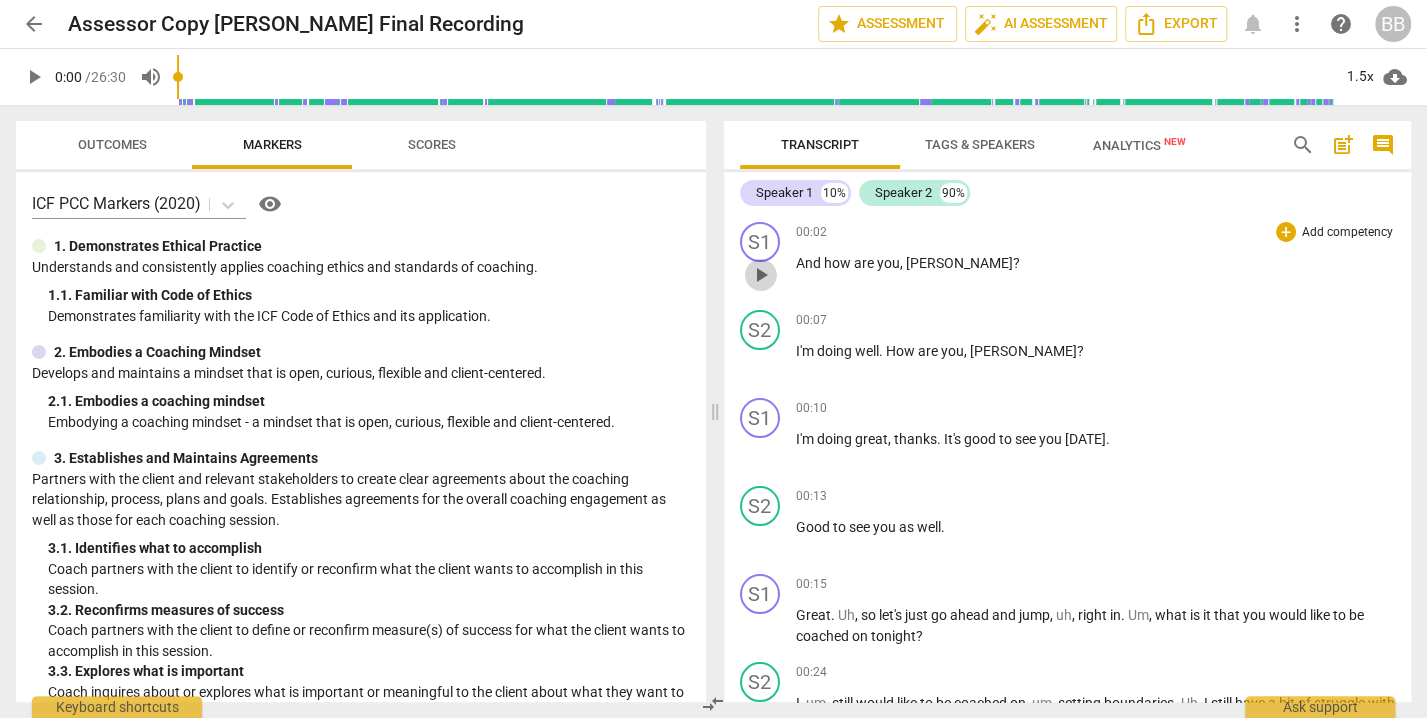 click on "play_arrow" at bounding box center [761, 275] 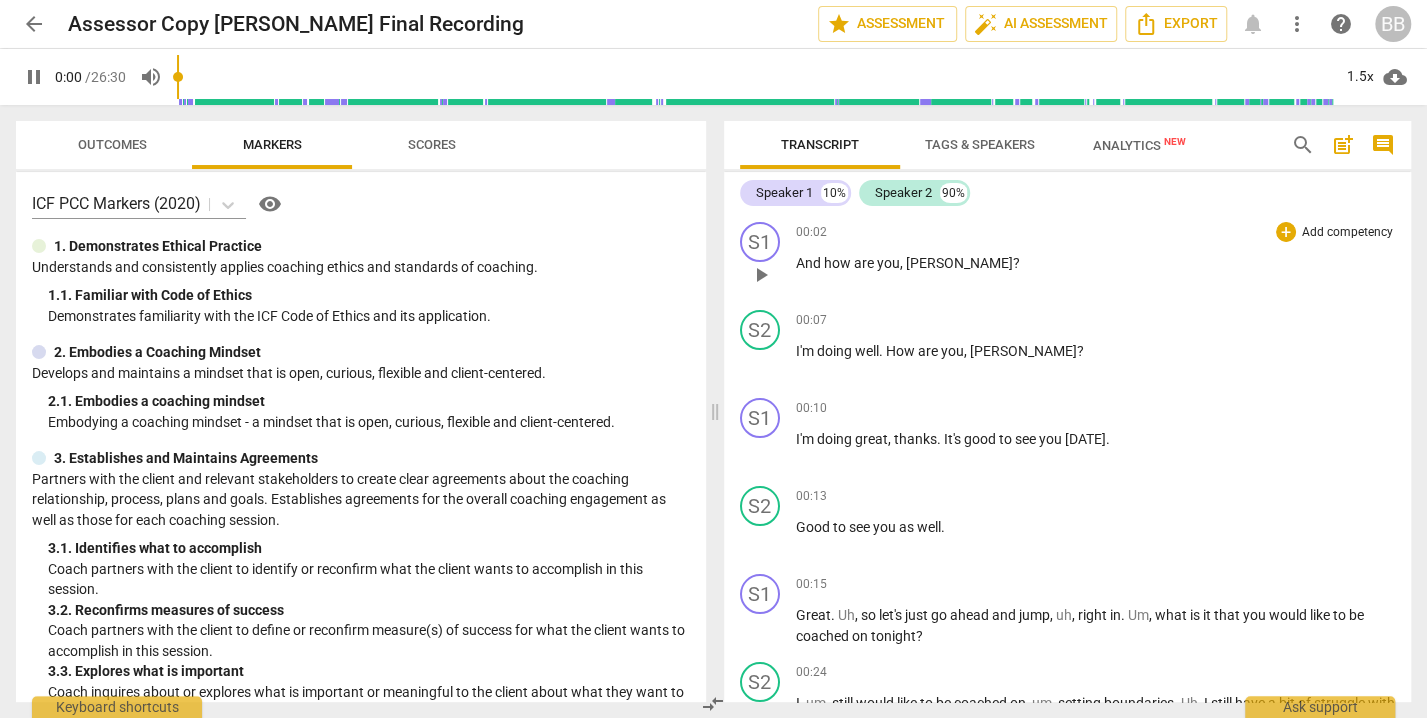 click on "play_arrow" at bounding box center [761, 275] 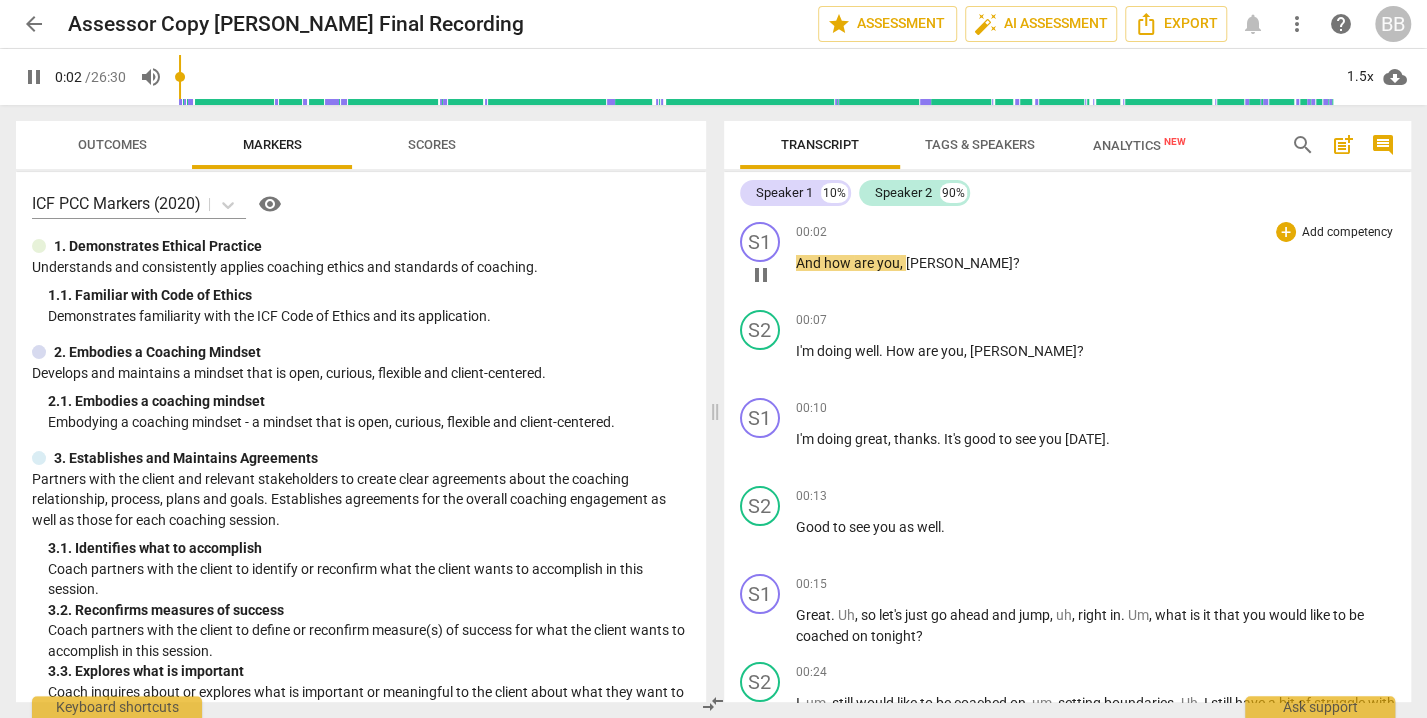 click on "pause" at bounding box center [761, 275] 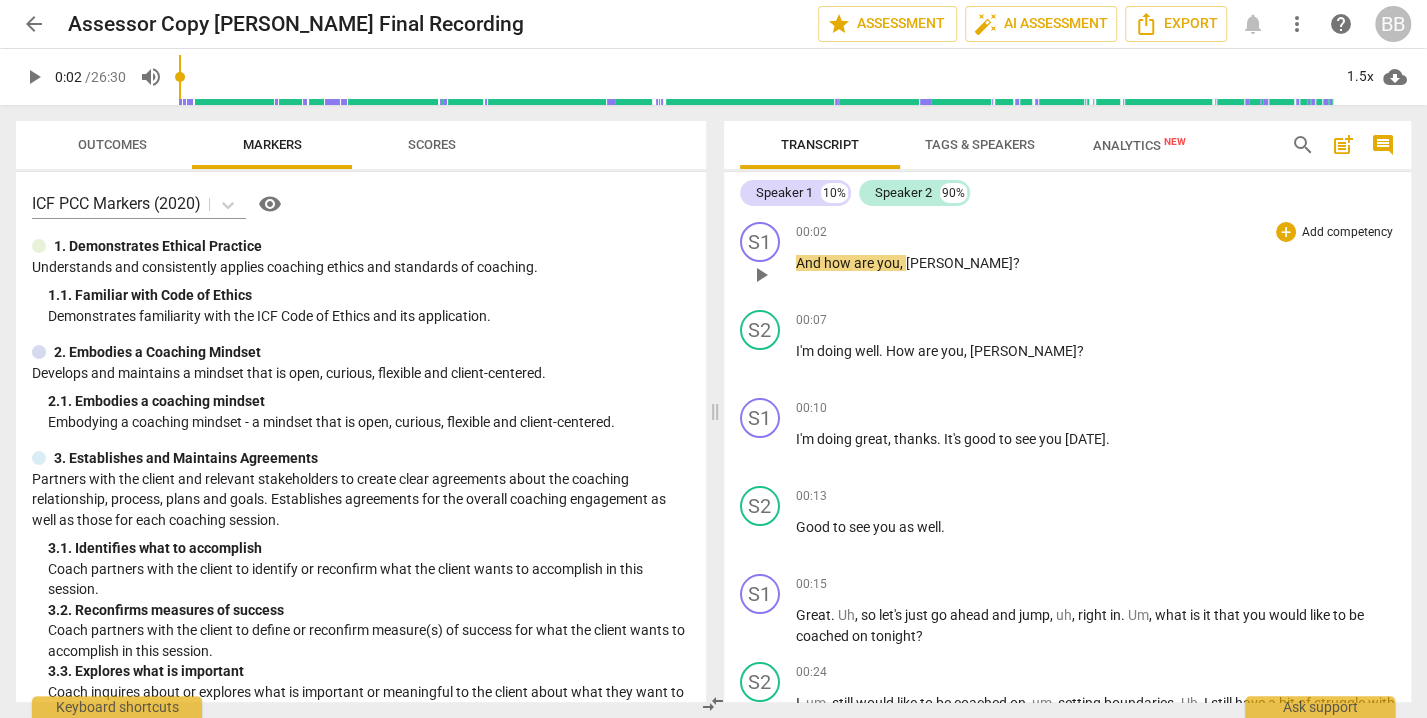 click on "play_arrow" at bounding box center [761, 275] 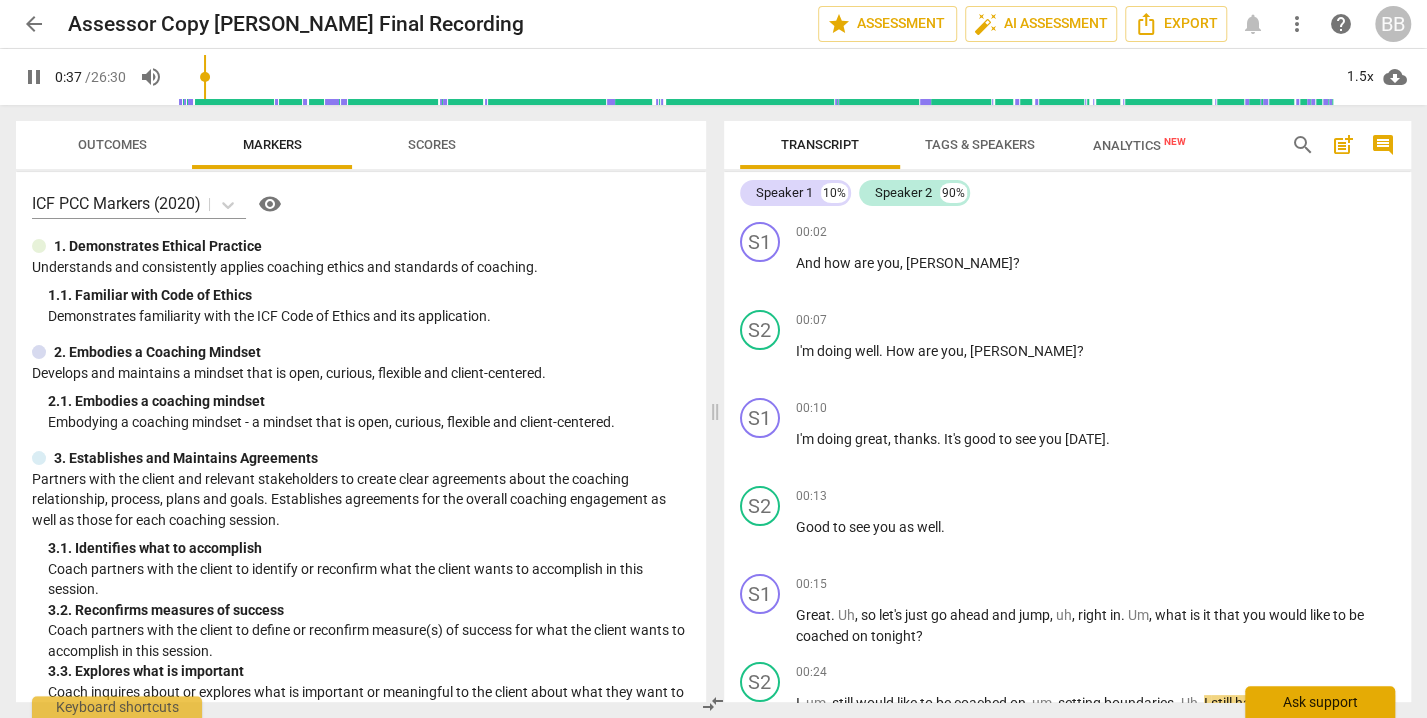 scroll, scrollTop: 497, scrollLeft: 0, axis: vertical 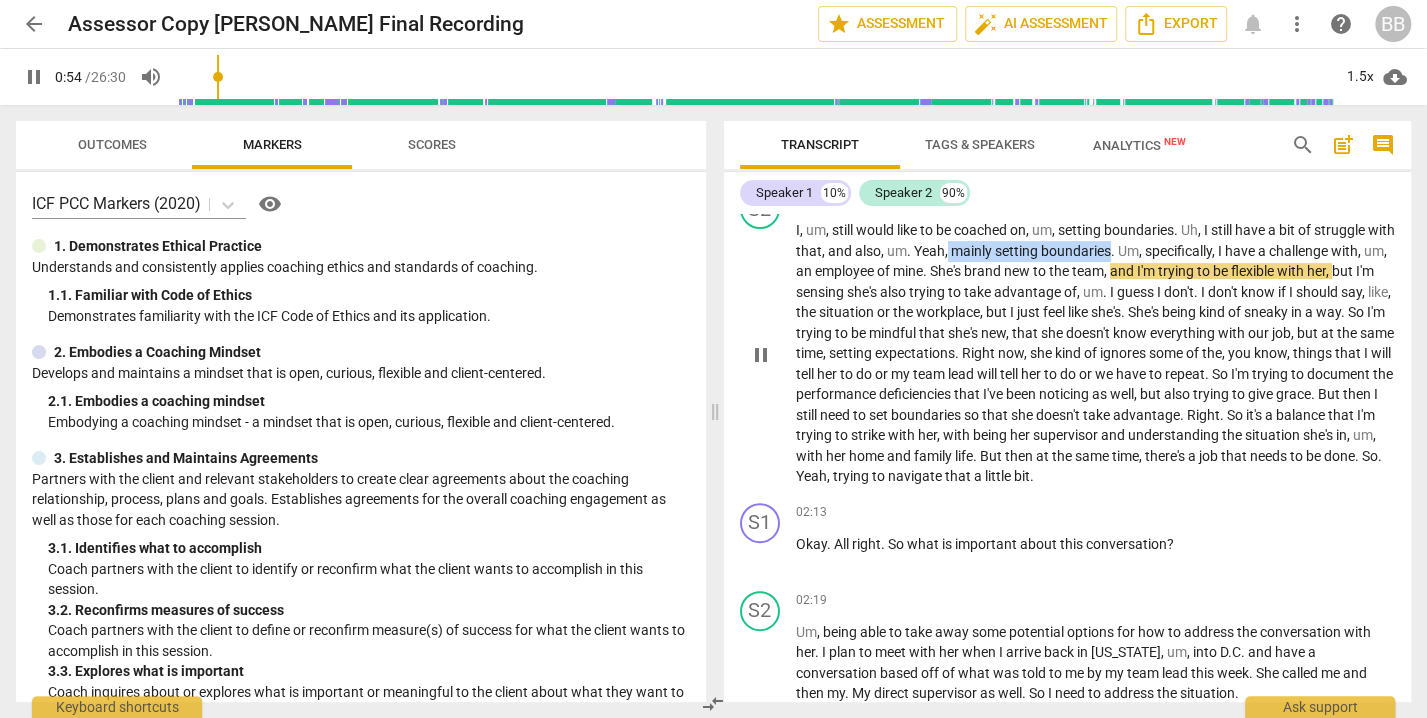 drag, startPoint x: 975, startPoint y: 248, endPoint x: 1140, endPoint y: 249, distance: 165.00304 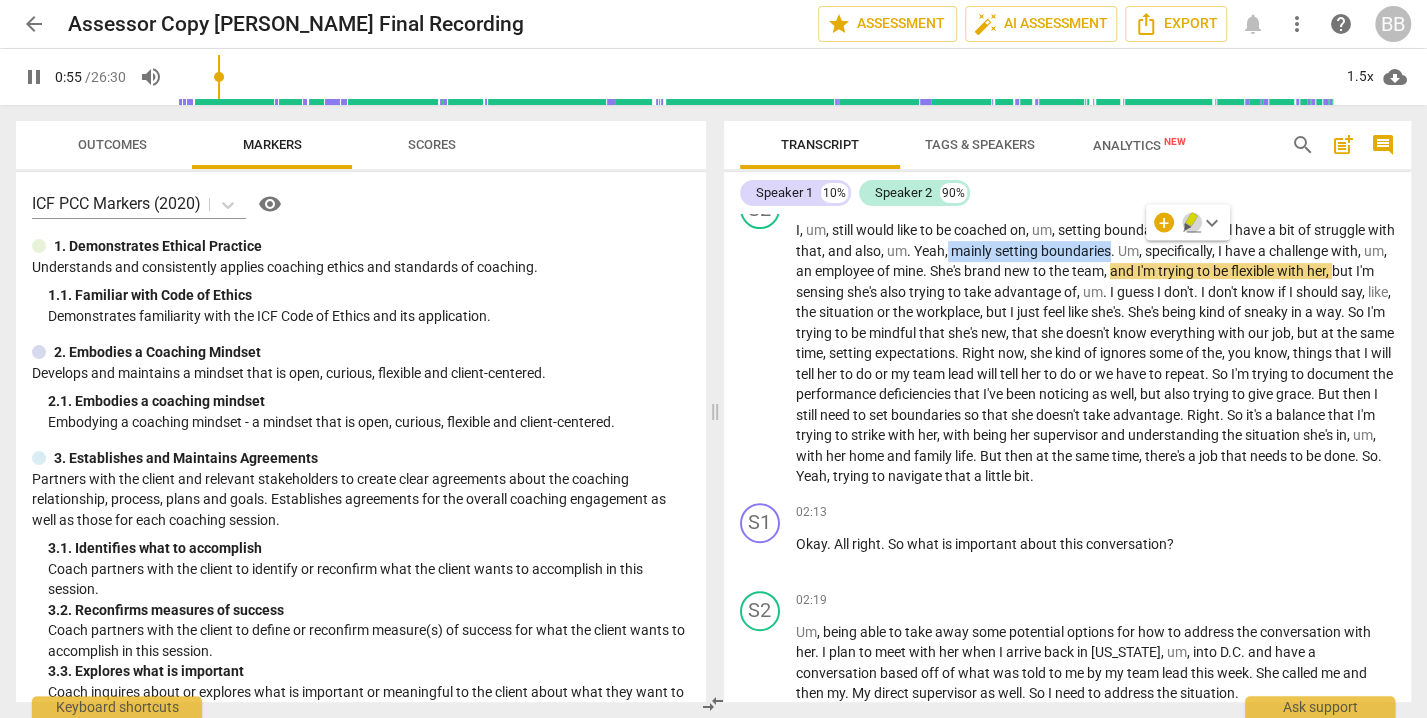 click 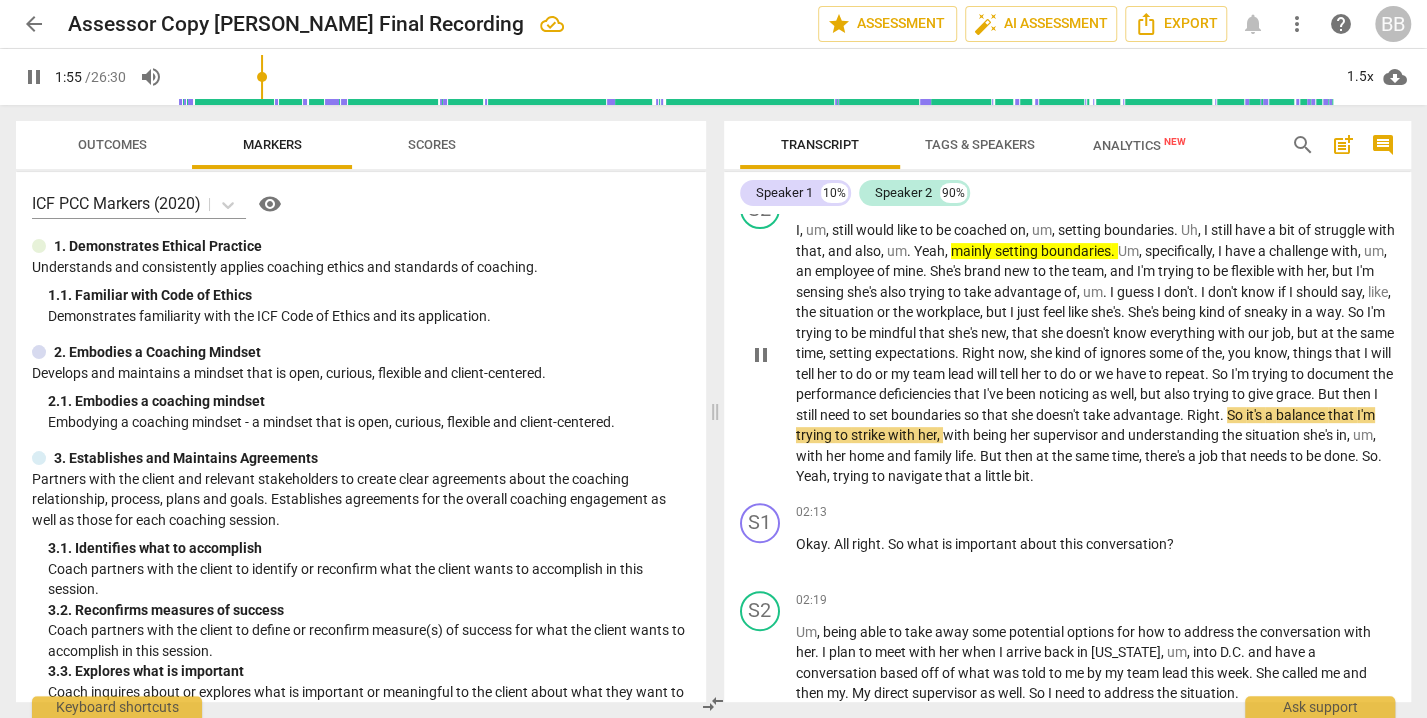 click on "I ,   um ,   still   would   like   to   be   coached   on ,   um ,   setting   boundaries .   Uh ,   I   still   have   a   bit   of   struggle   with   that ,   and   also ,   um .   [GEOGRAPHIC_DATA] ,   mainly   setting   boundaries .   Um ,   specifically ,   I   have   a   challenge   with ,   um ,   an   employee   of   mine .   She's   brand   new   to   the   team ,   and   I'm   trying   to   be   flexible   with   her ,   but   I'm   sensing   she's   also   trying   to   take   advantage   of ,   um .   I   guess   I   don't .   I   don't   know   if   I   should   say ,   like ,   the   situation   or   the   workplace ,   but   I   just   feel   like   she's .   She's   being   kind   of   sneaky   in   a   way .   So   I'm   trying   to   be   mindful   that   she's   new ,   that   she   doesn't   know   everything   with   our   job ,   but   at   the   same   time ,   setting   expectations .   Right   now ,   she   kind   of   ignores   some   of   the ,   you   know ,   things   that   I   will   tell" at bounding box center [1096, 353] 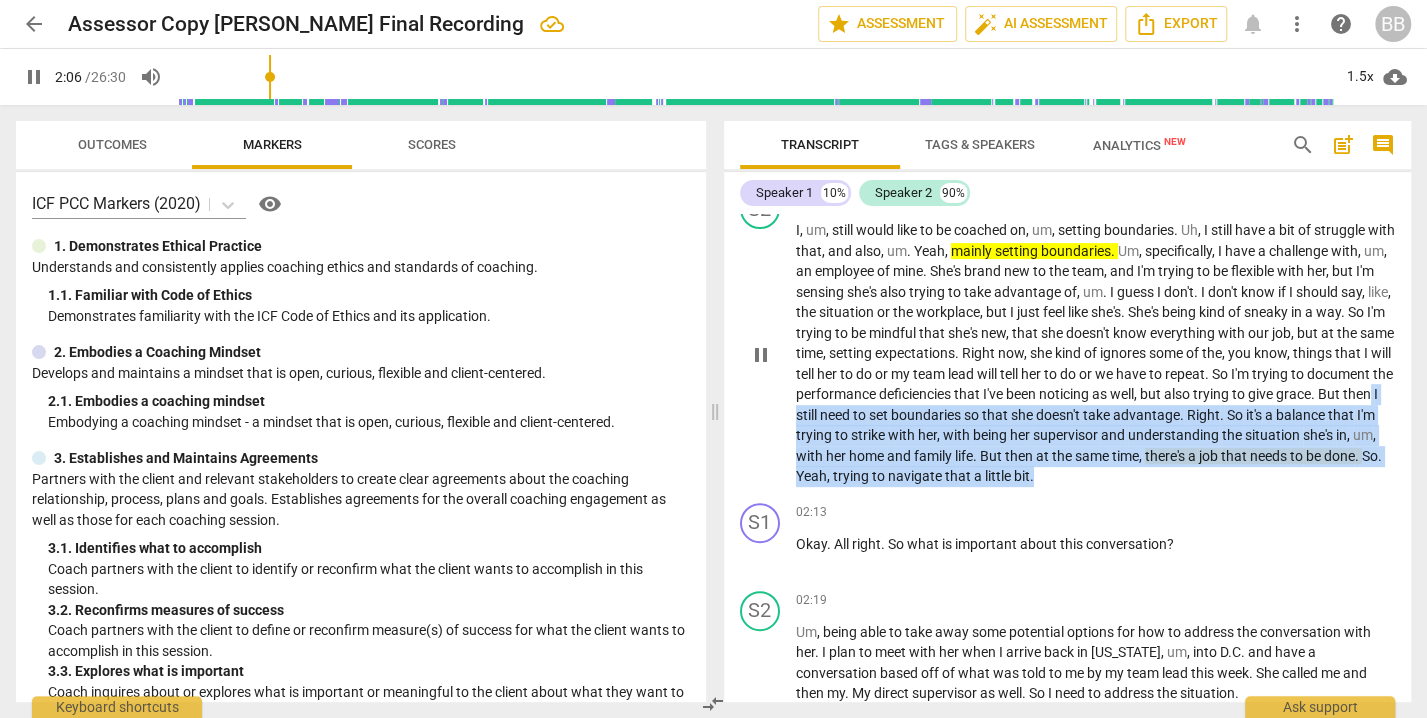 drag, startPoint x: 1025, startPoint y: 411, endPoint x: 1357, endPoint y: 475, distance: 338.1124 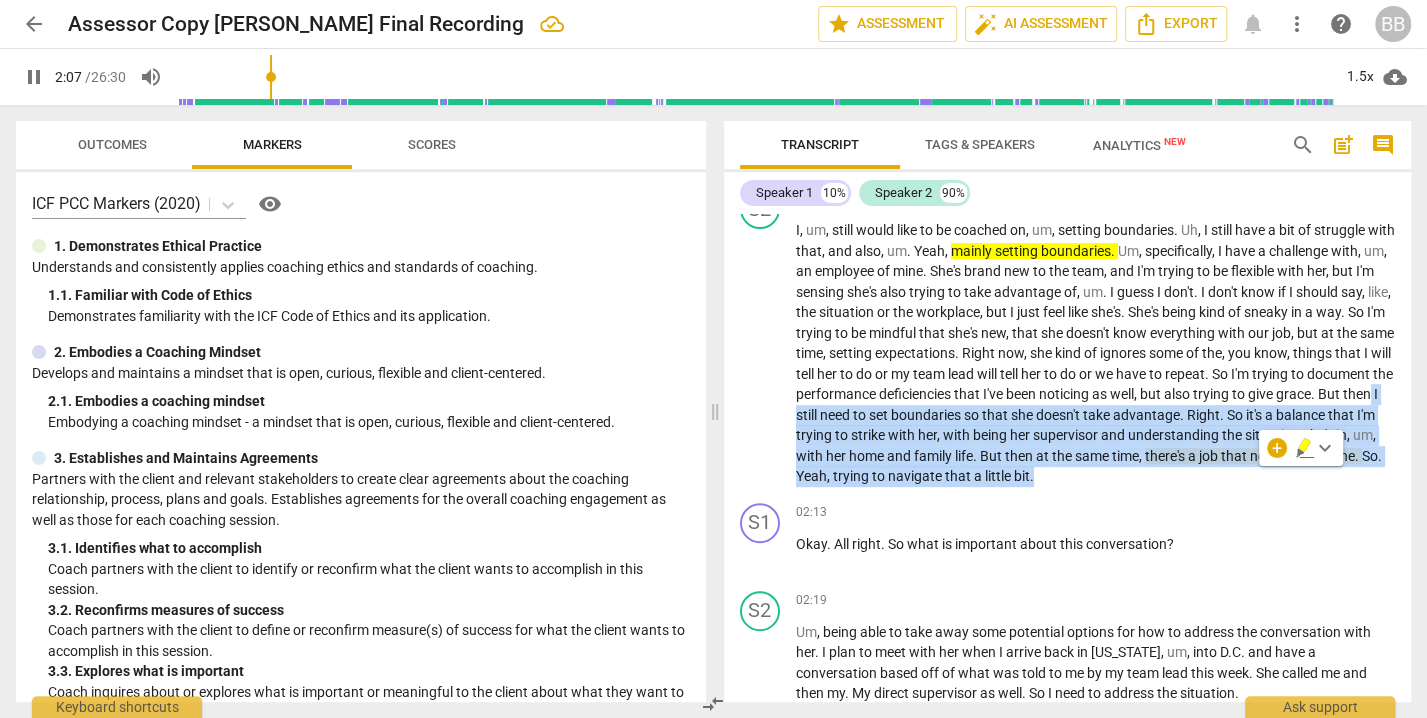click 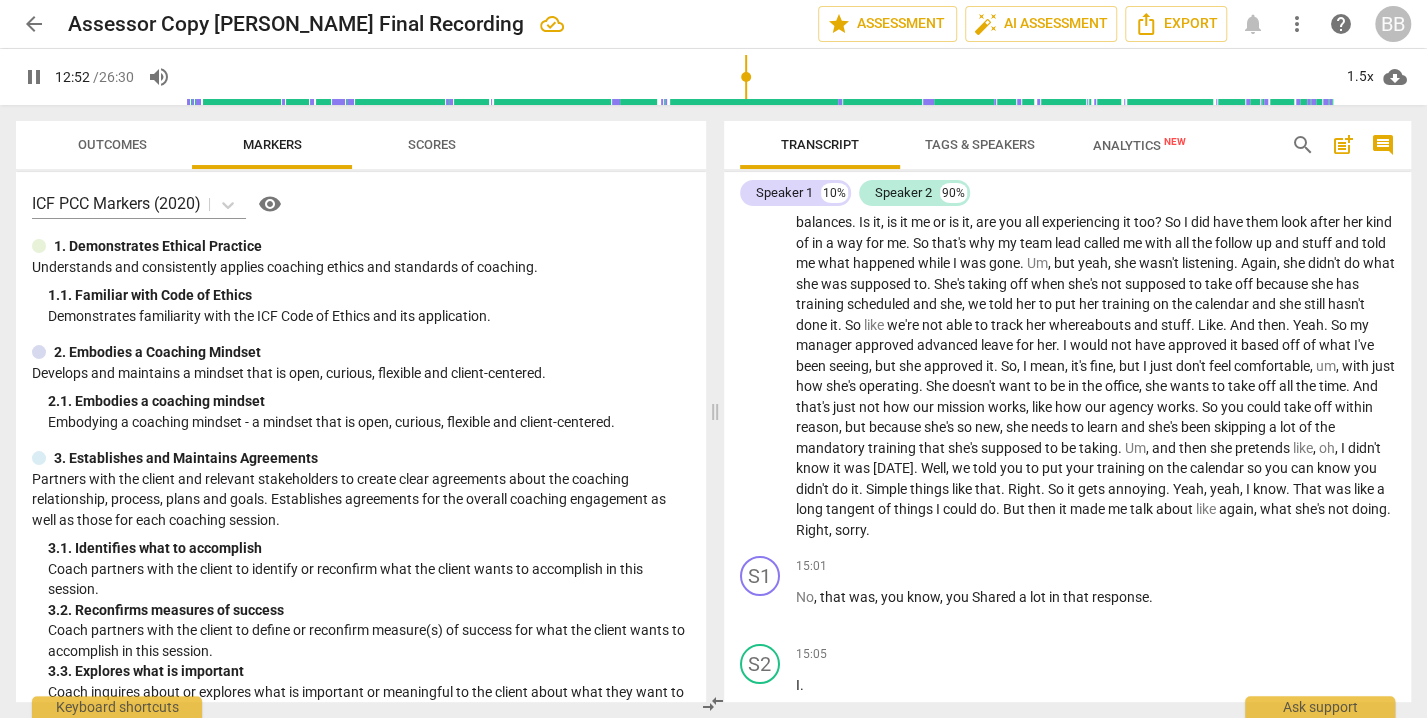 scroll, scrollTop: 3929, scrollLeft: 0, axis: vertical 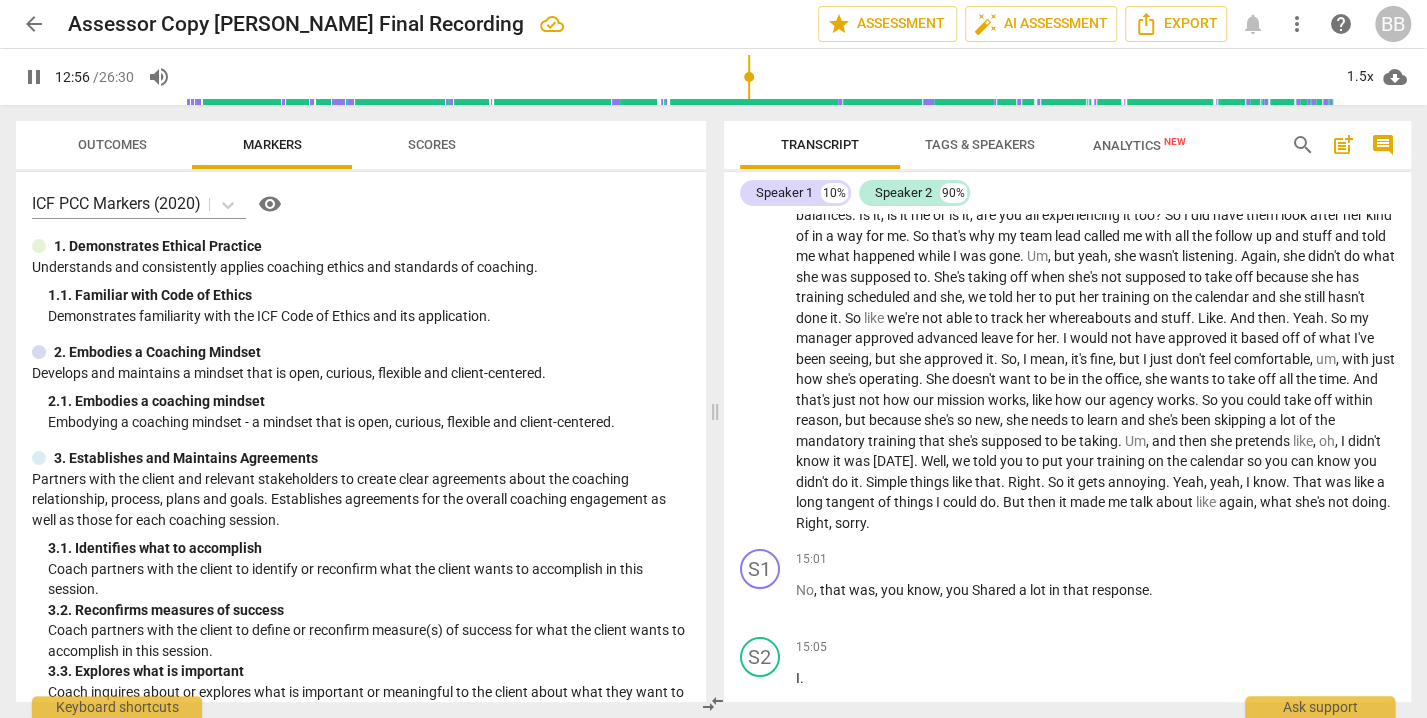 click on "Well ,   one ,   I   have   started   like   documenting   every   conversation   I   have   with   her   and   sending   it   to   her   in   an   email   to   make   sure   that   she's   on   the   same   page   as   me .   Also ,   I   don't   talk   to   her   alone .   I   always   have   somebody   else   in   the   room   because   the   first   time   I   talked   to   her ,   she   kind   of   tried   to   twist   what   was   said   in   the   conversation   or   she   said   that   she   never   said   certain   things .   So   now   I   have   to   make   sure   I   follow   up   in   an   email .   I   document   what   I'm   seeing   and   I   send   it   to   her   and   I   put   a   read   receipt   to   make   sure   that   she   gets   it   because   she   doesn't   respond   to   my   emails   either .   And   so   I   have   to   put   in   the   note ,   like ,   make   sure ,   like ,   like   please   respond   with   what   your   thoughts   are   if   you   have   any   additional" at bounding box center (1096, 164) 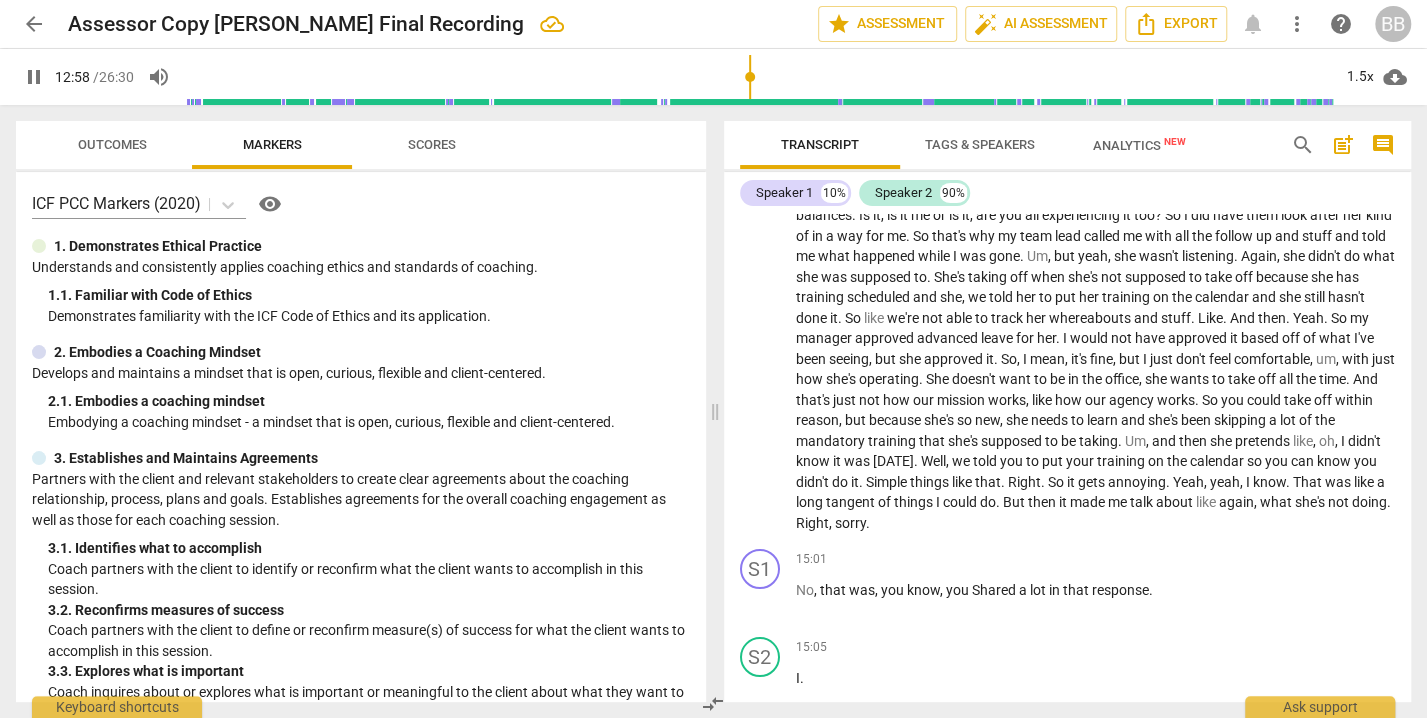 click on "can" at bounding box center (1304, 461) 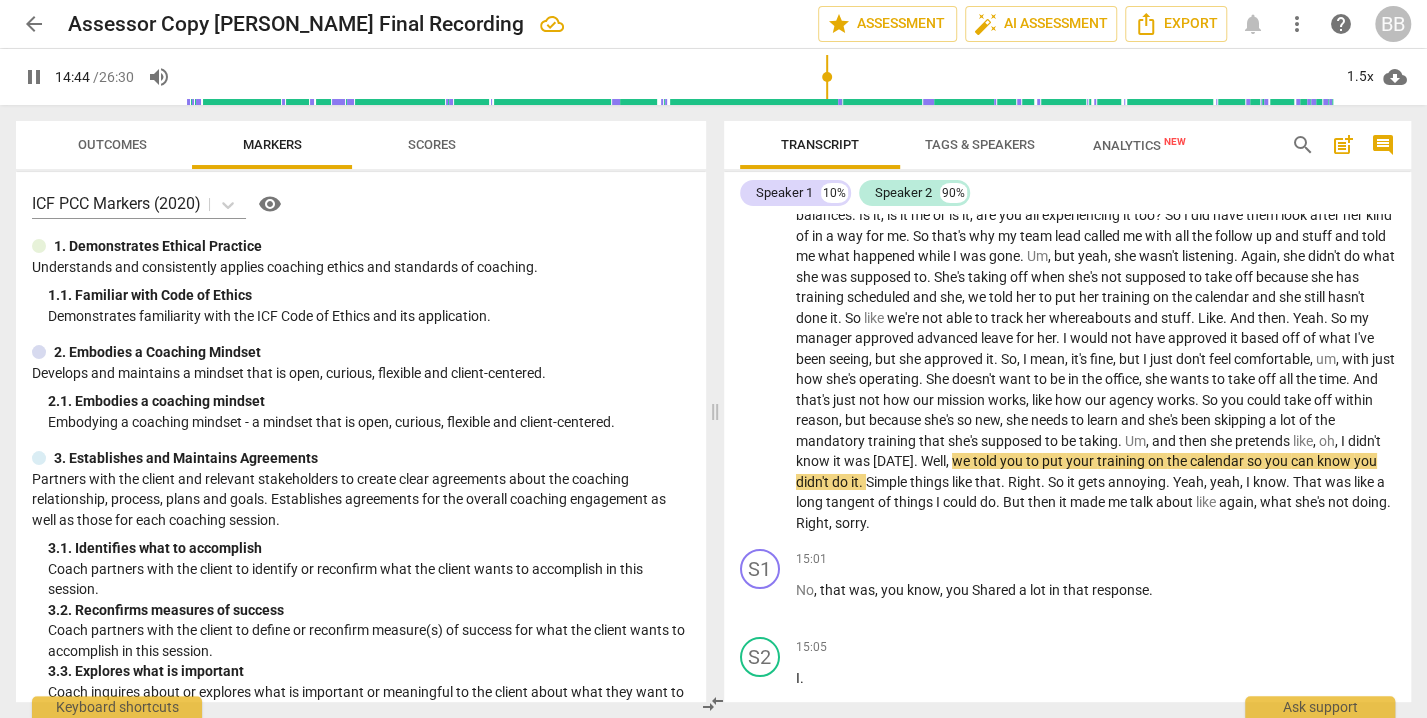 click on "Well ,   one ,   I   have   started   like   documenting   every   conversation   I   have   with   her   and   sending   it   to   her   in   an   email   to   make   sure   that   she's   on   the   same   page   as   me .   Also ,   I   don't   talk   to   her   alone .   I   always   have   somebody   else   in   the   room   because   the   first   time   I   talked   to   her ,   she   kind   of   tried   to   twist   what   was   said   in   the   conversation   or   she   said   that   she   never   said   certain   things .   So   now   I   have   to   make   sure   I   follow   up   in   an   email .   I   document   what   I'm   seeing   and   I   send   it   to   her   and   I   put   a   read   receipt   to   make   sure   that   she   gets   it   because   she   doesn't   respond   to   my   emails   either .   And   so   I   have   to   put   in   the   note ,   like ,   make   sure ,   like ,   like   please   respond   with   what   your   thoughts   are   if   you   have   any   additional" at bounding box center (1096, 164) 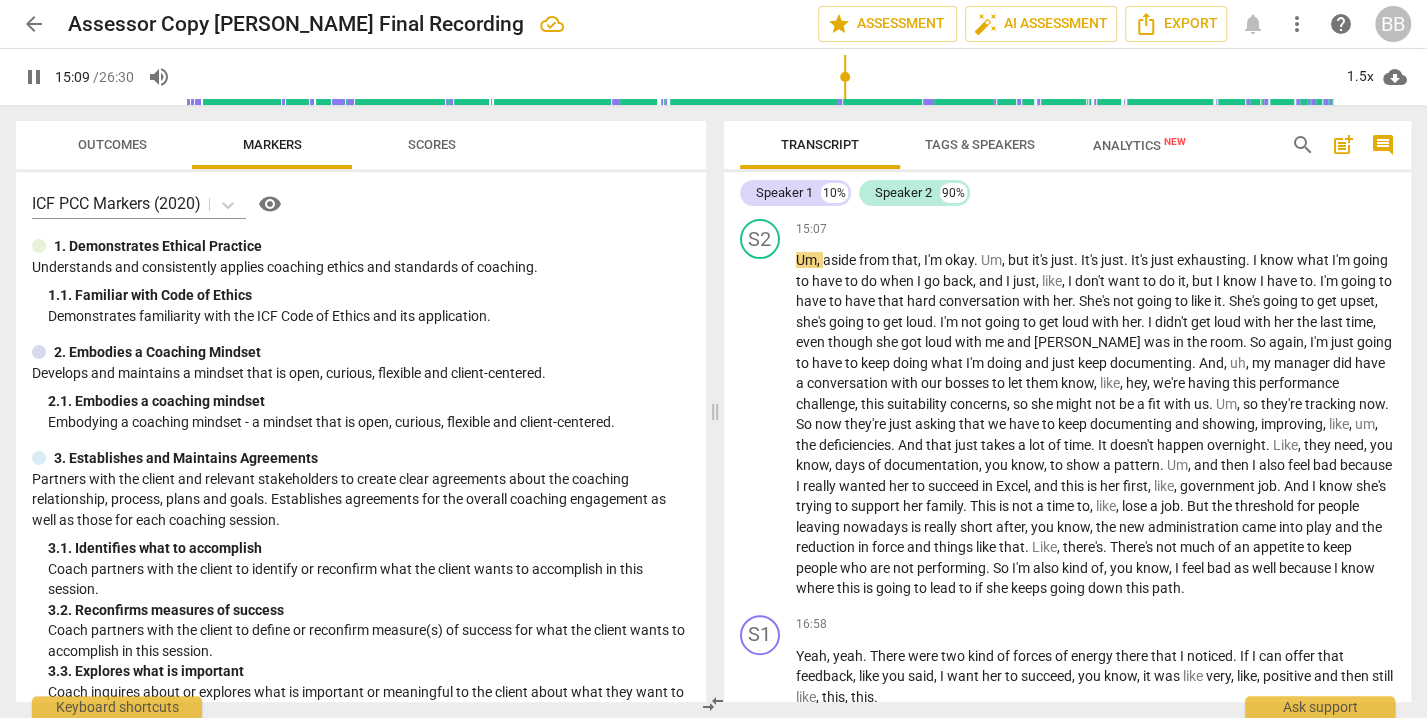 scroll, scrollTop: 4546, scrollLeft: 0, axis: vertical 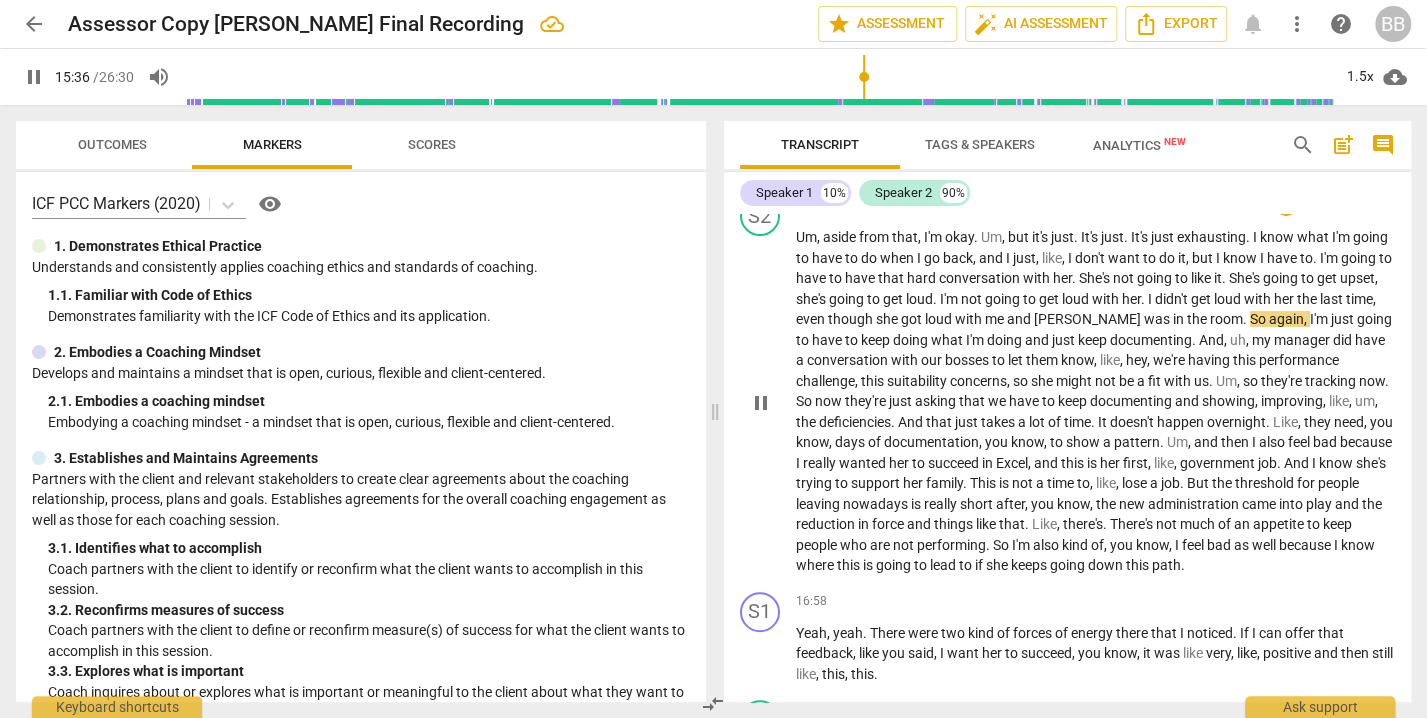 click on "pause" at bounding box center (761, 403) 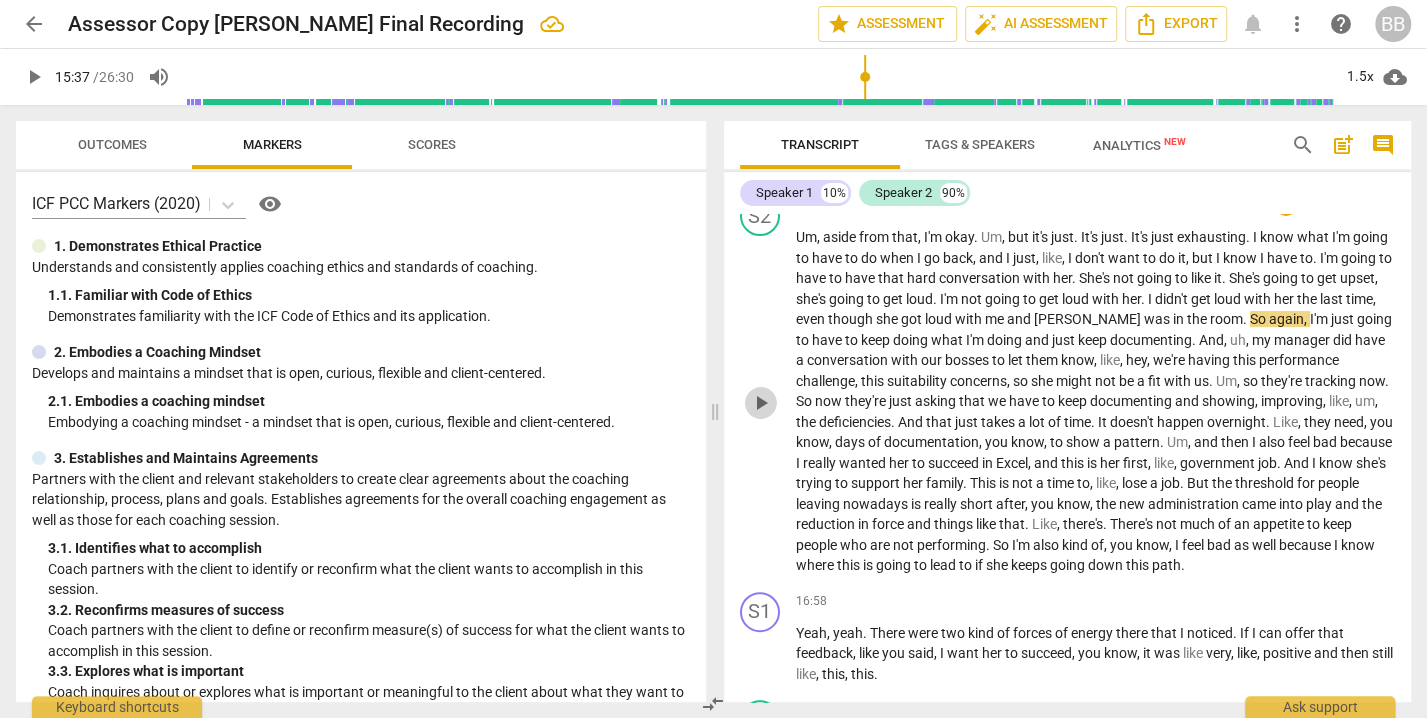 click on "play_arrow" at bounding box center [761, 403] 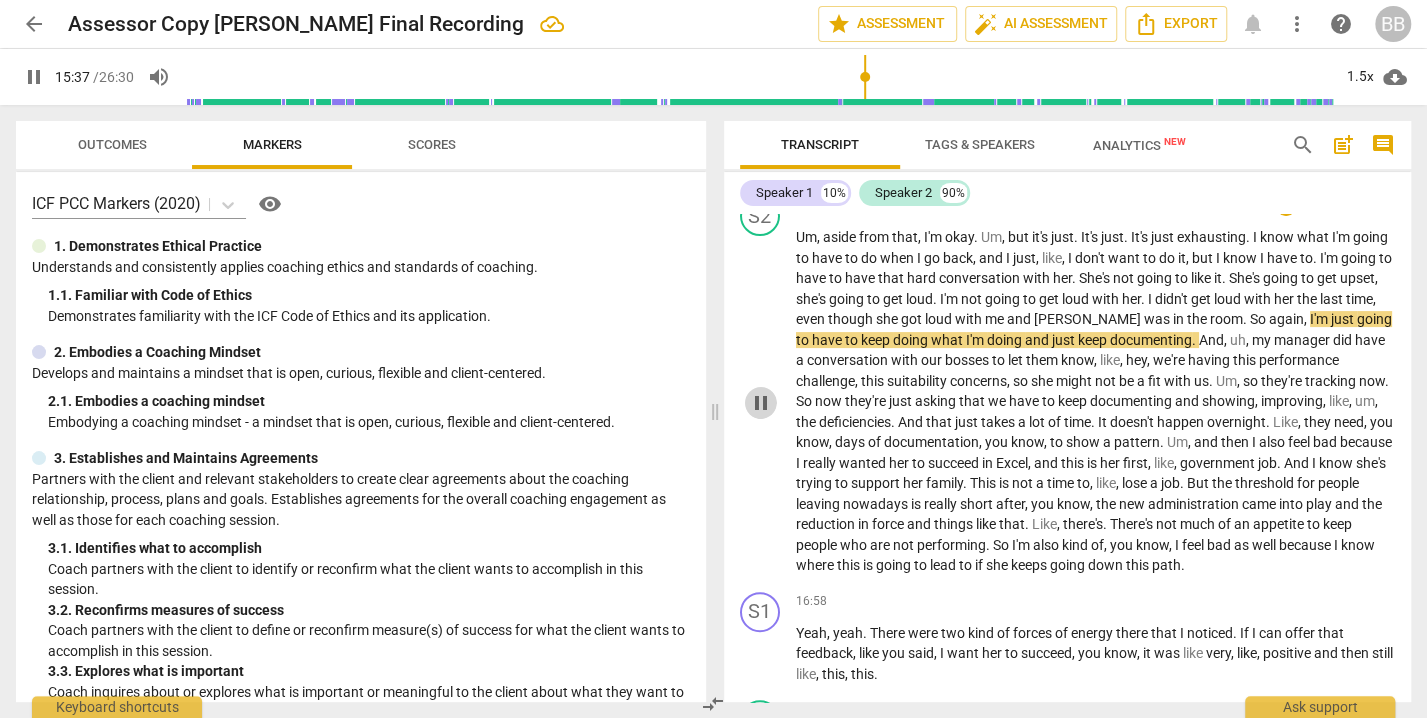 click on "pause" at bounding box center [761, 403] 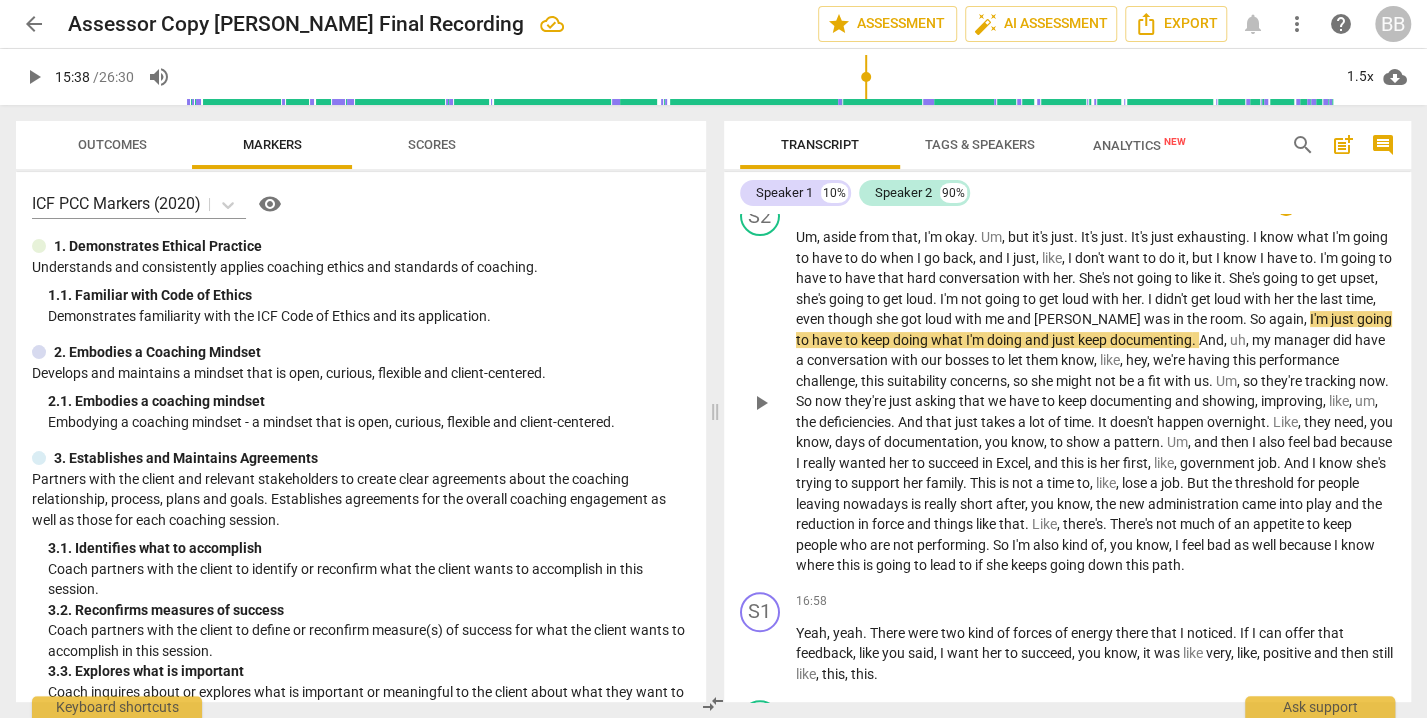 click on "play_arrow" at bounding box center (761, 403) 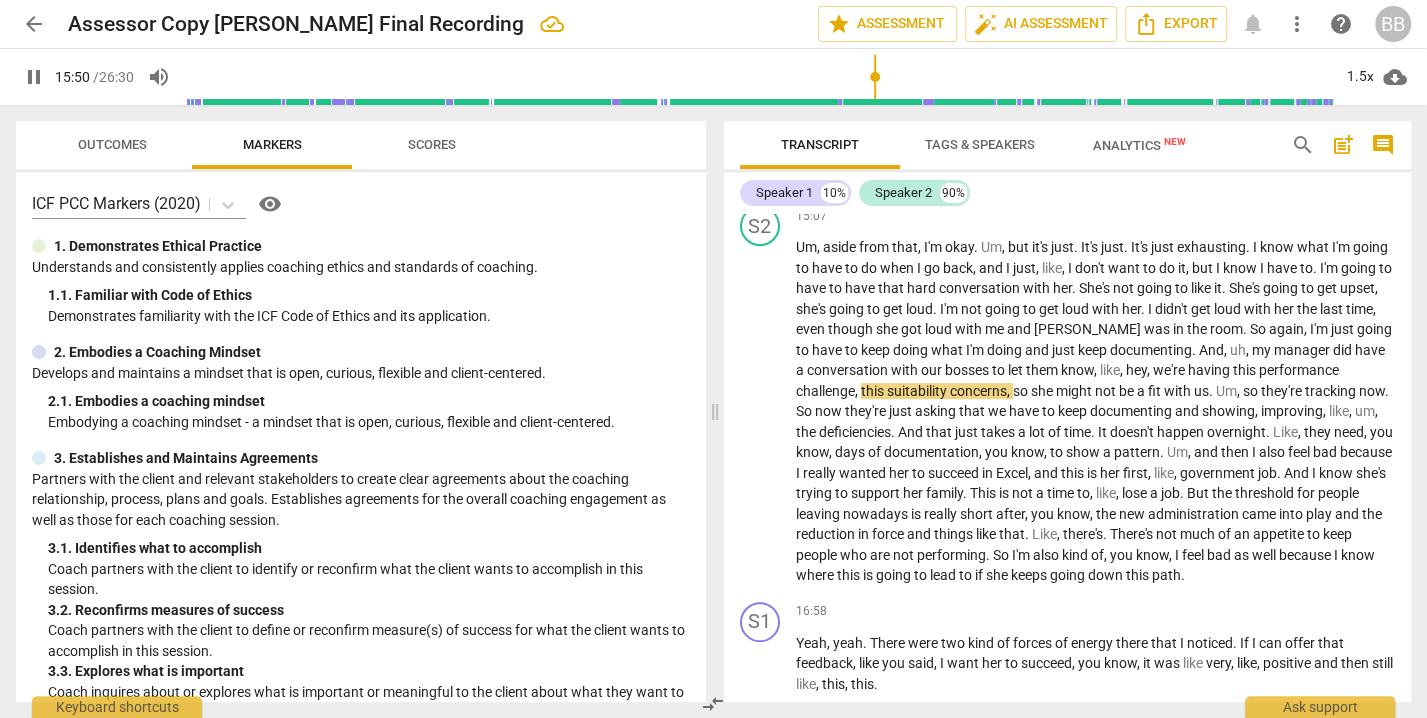 scroll, scrollTop: 4515, scrollLeft: 0, axis: vertical 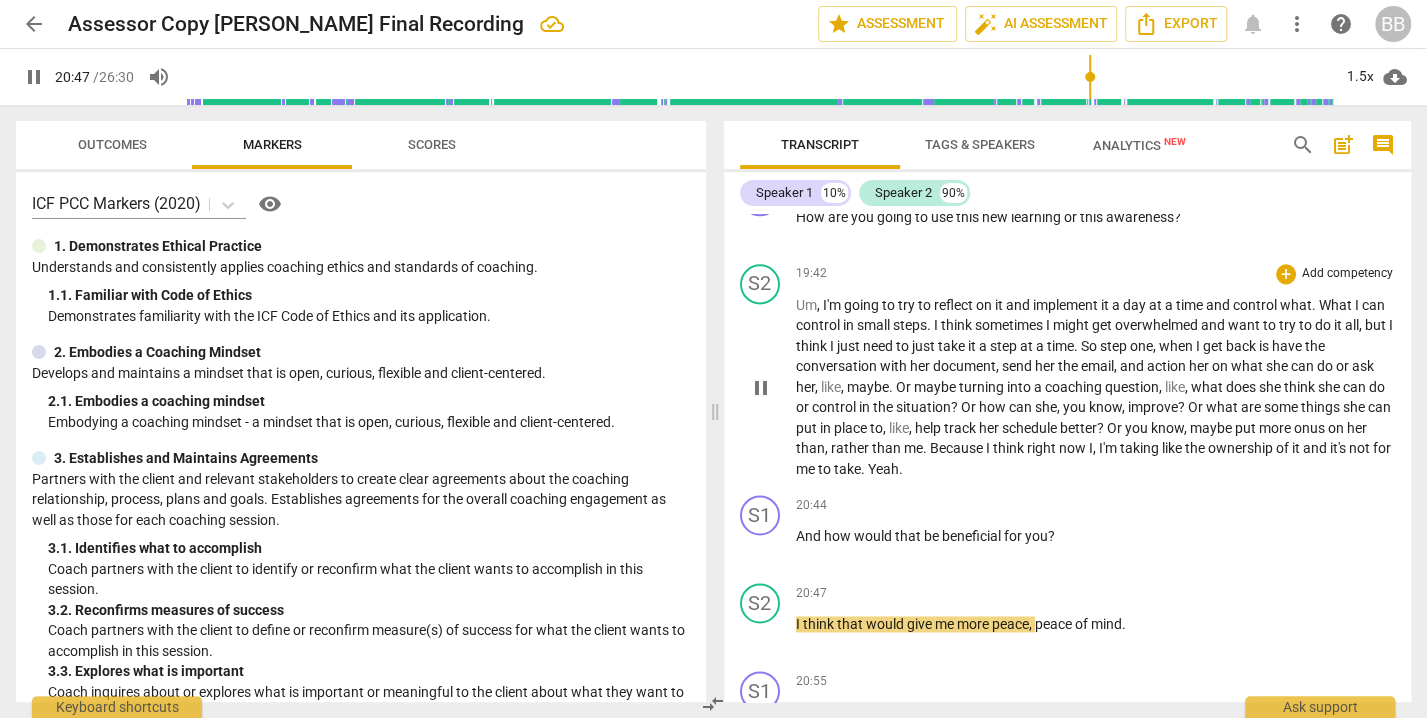 click on "pause" at bounding box center (761, 388) 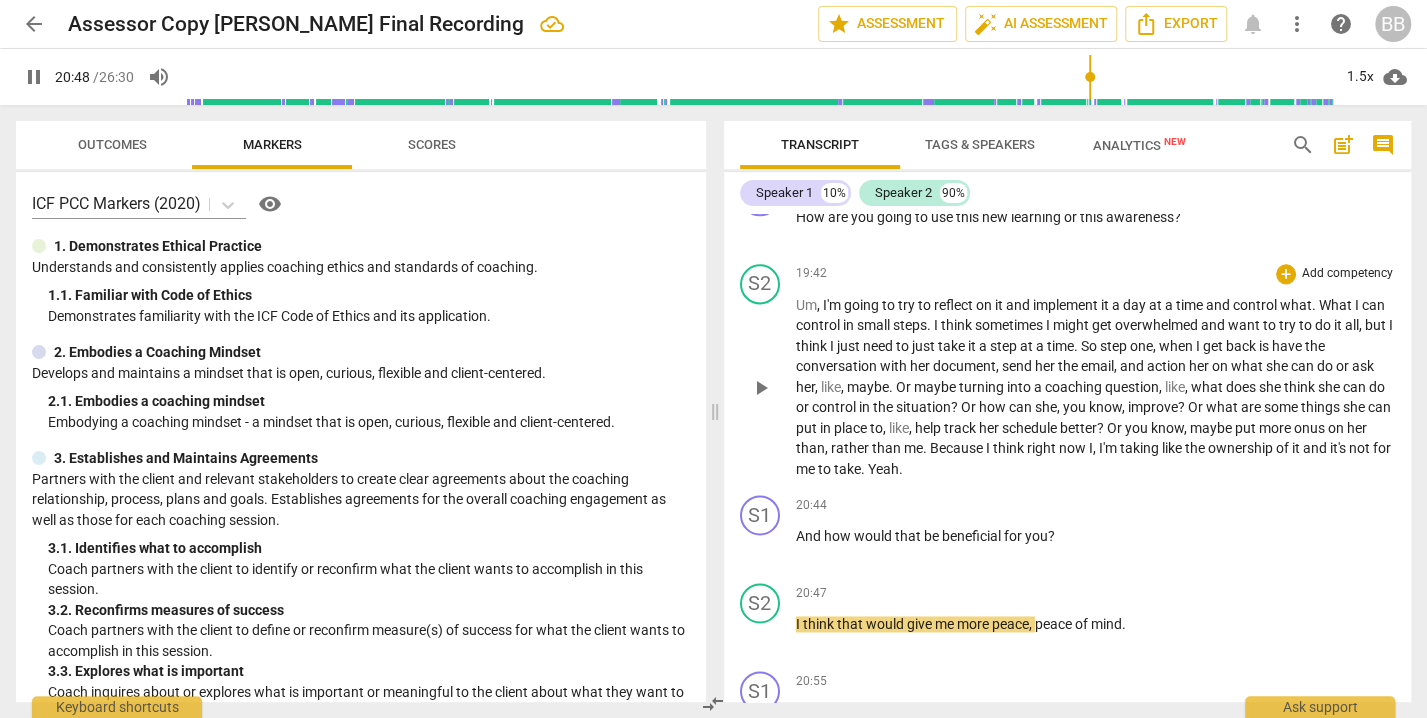 type on "1248" 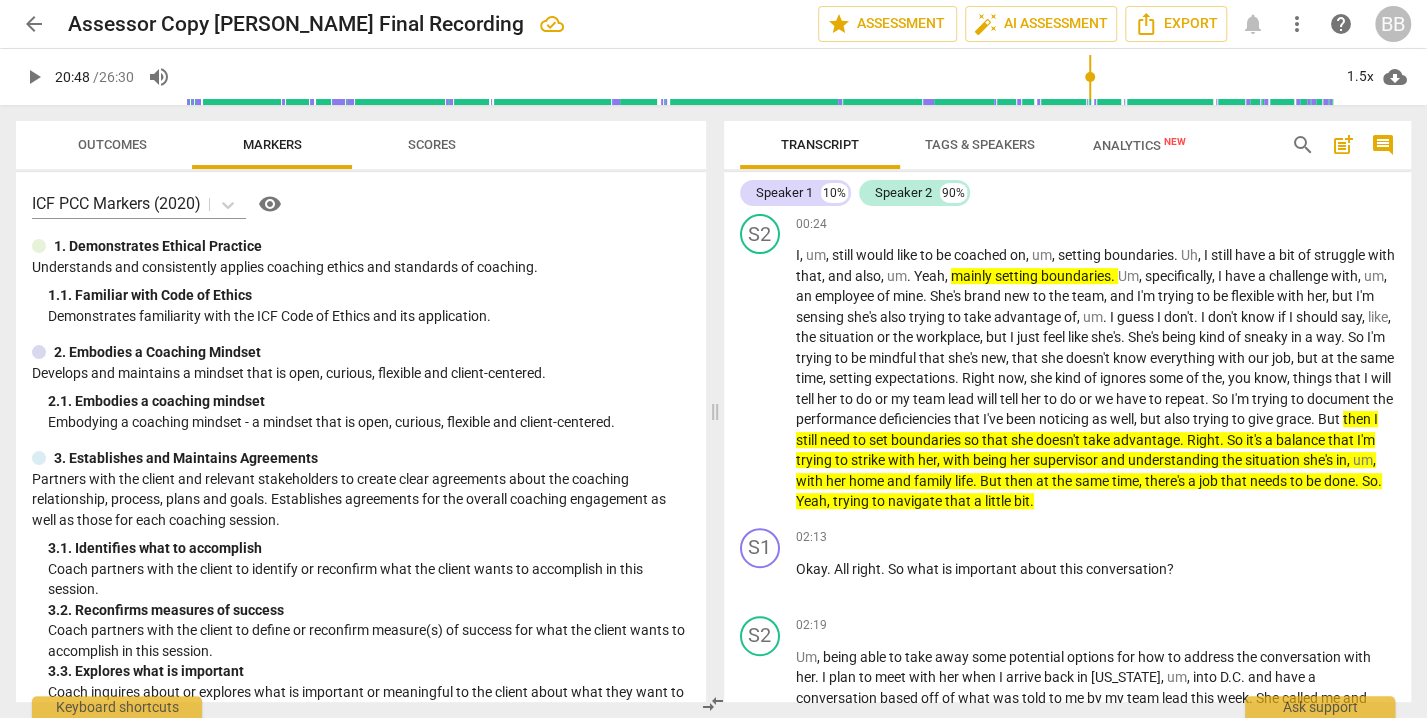 scroll, scrollTop: 0, scrollLeft: 0, axis: both 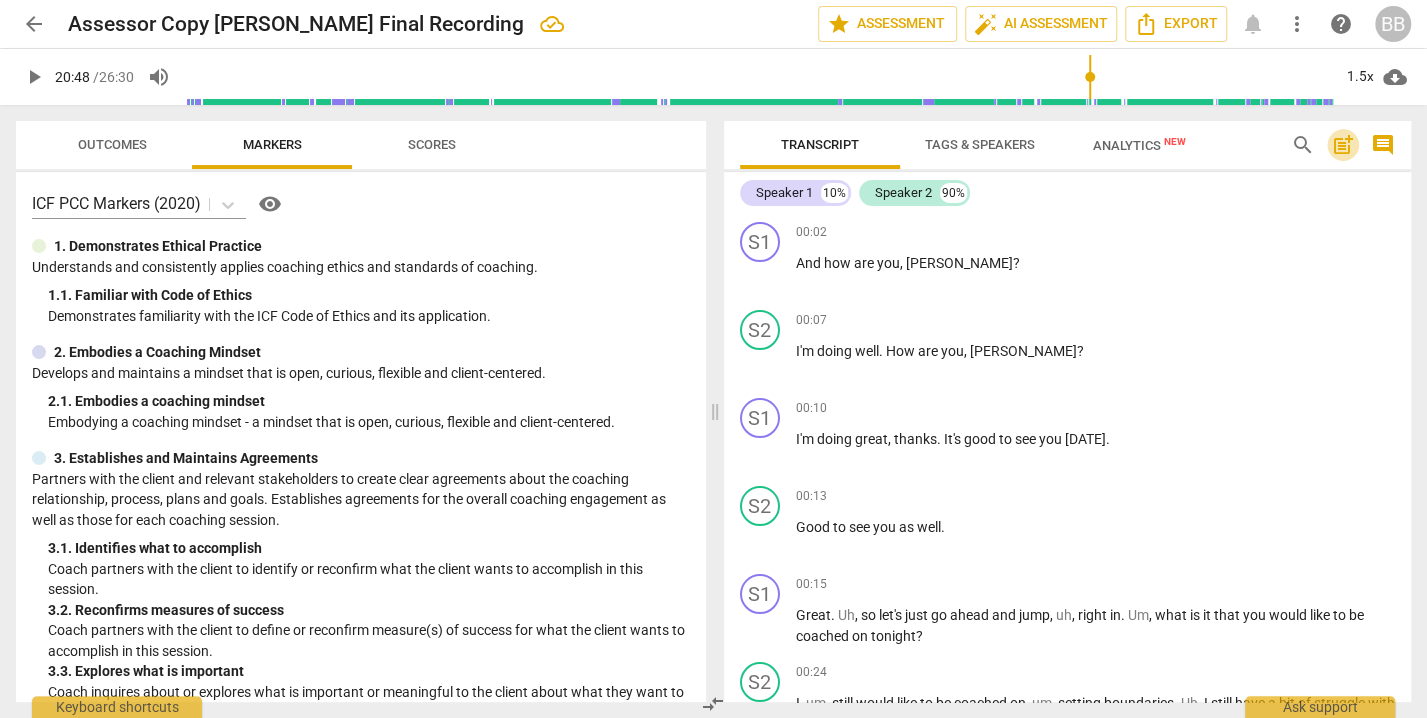 click on "post_add" at bounding box center (1343, 145) 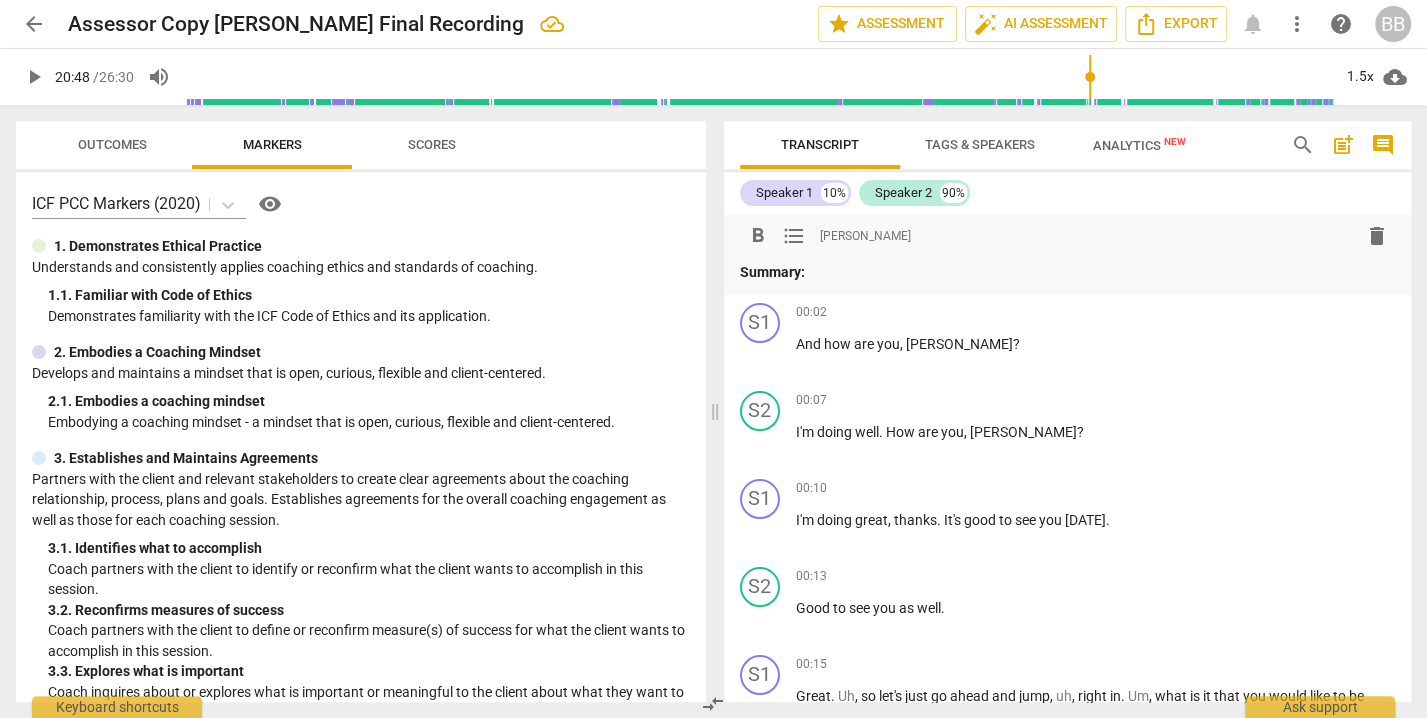 type 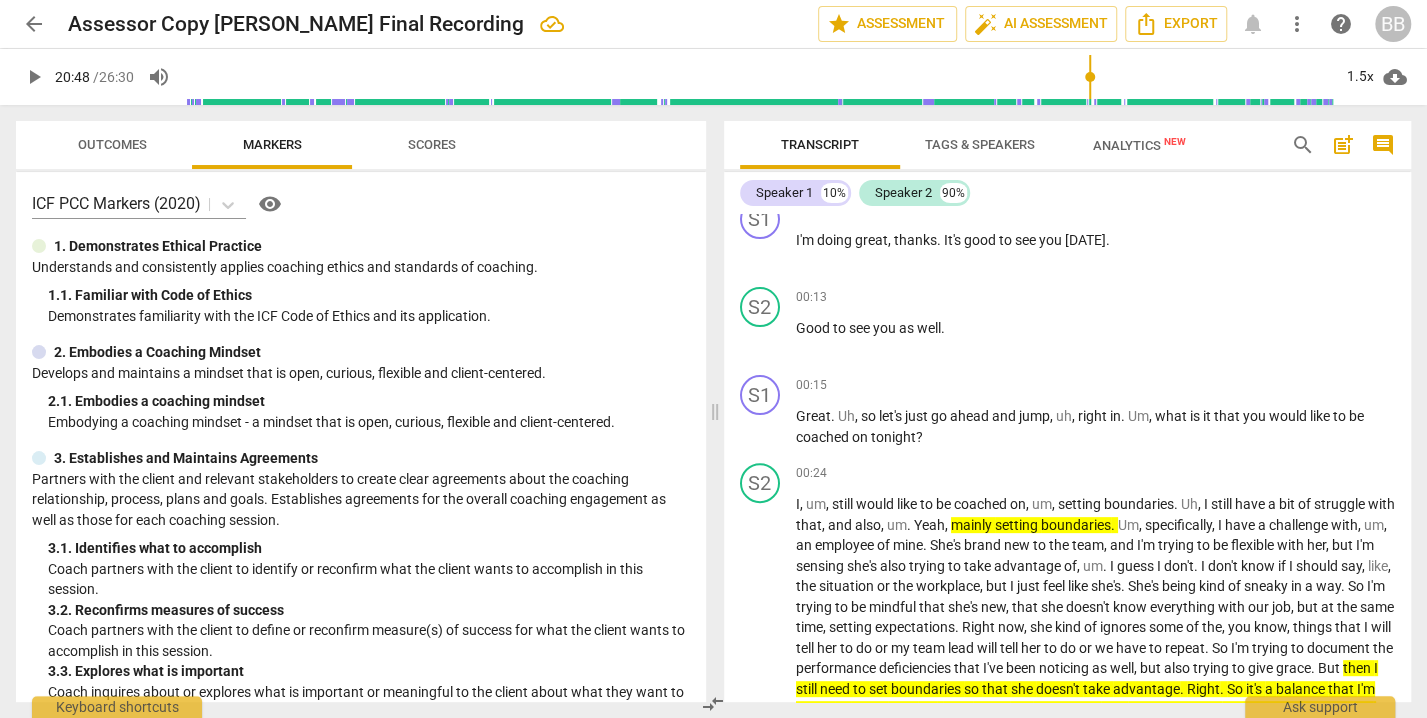 scroll, scrollTop: 0, scrollLeft: 0, axis: both 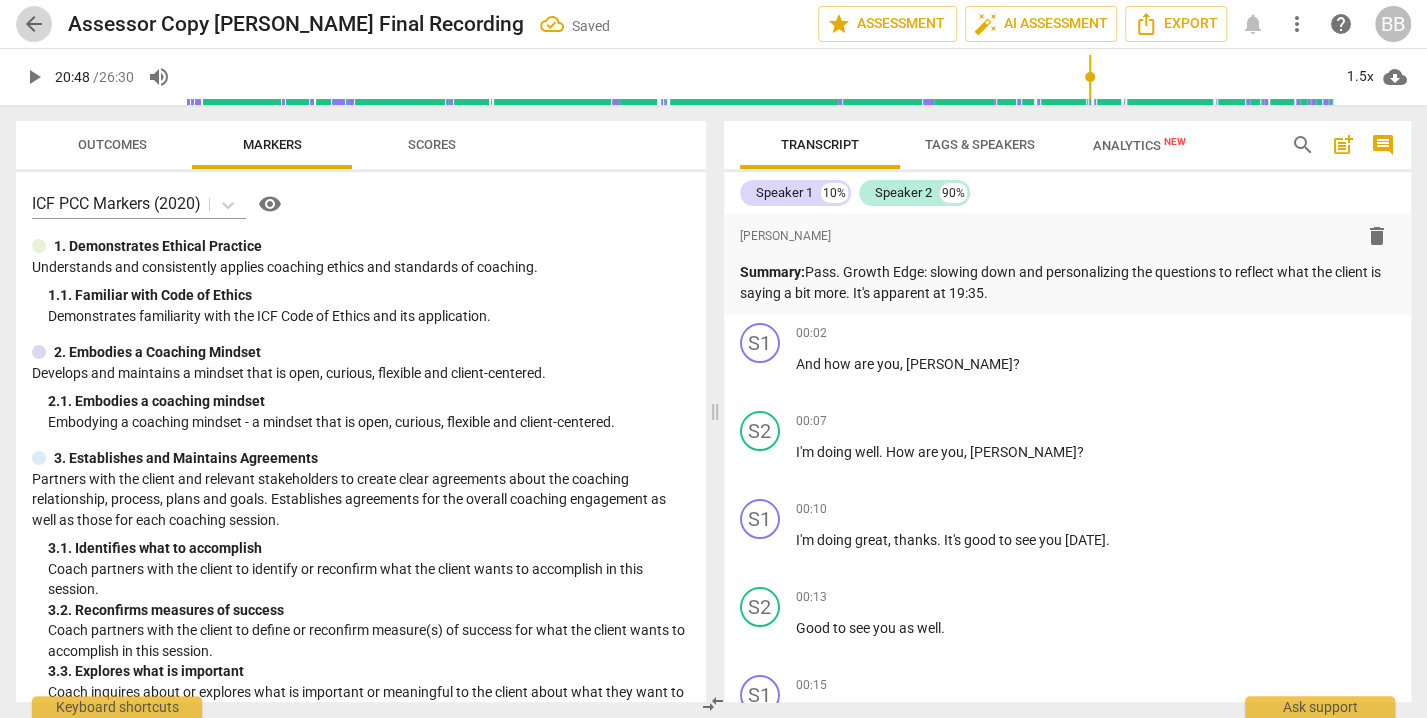 click on "arrow_back" at bounding box center (34, 24) 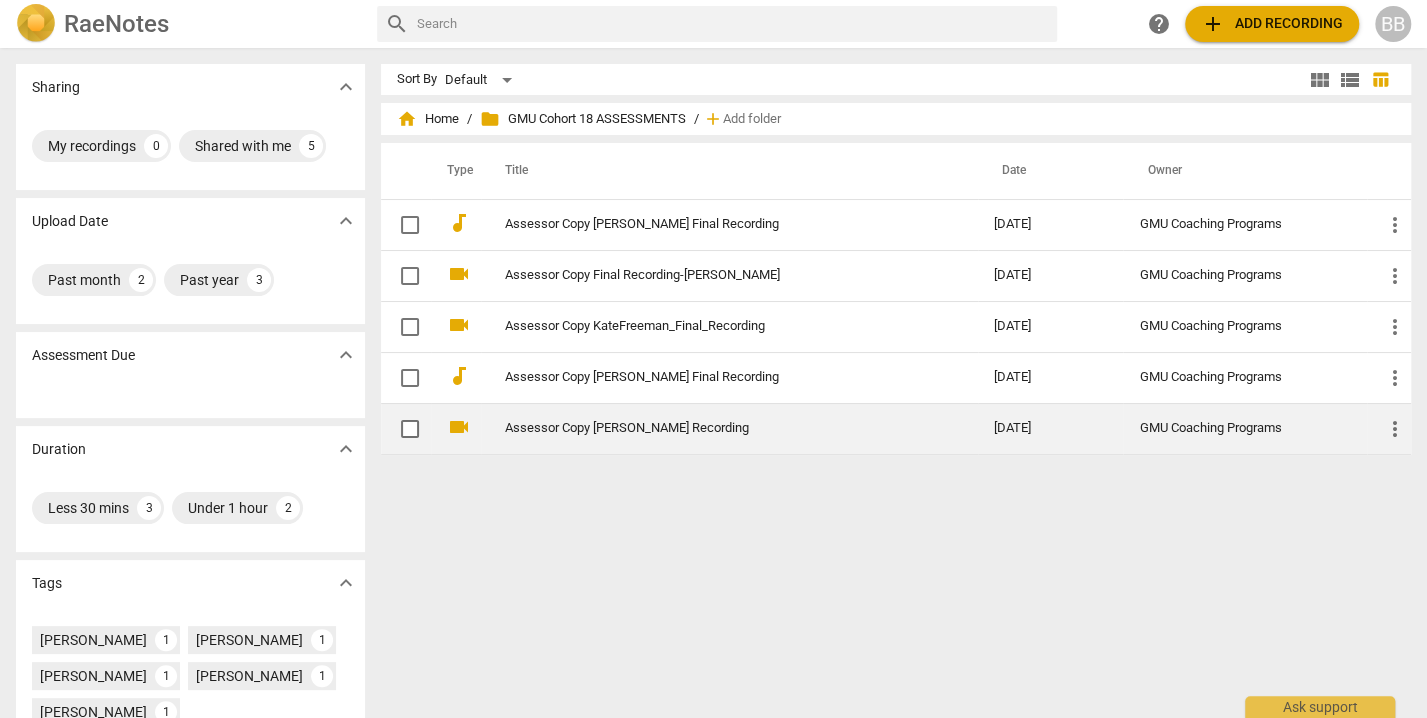 click on "Assessor Copy [PERSON_NAME] Recording" at bounding box center (713, 428) 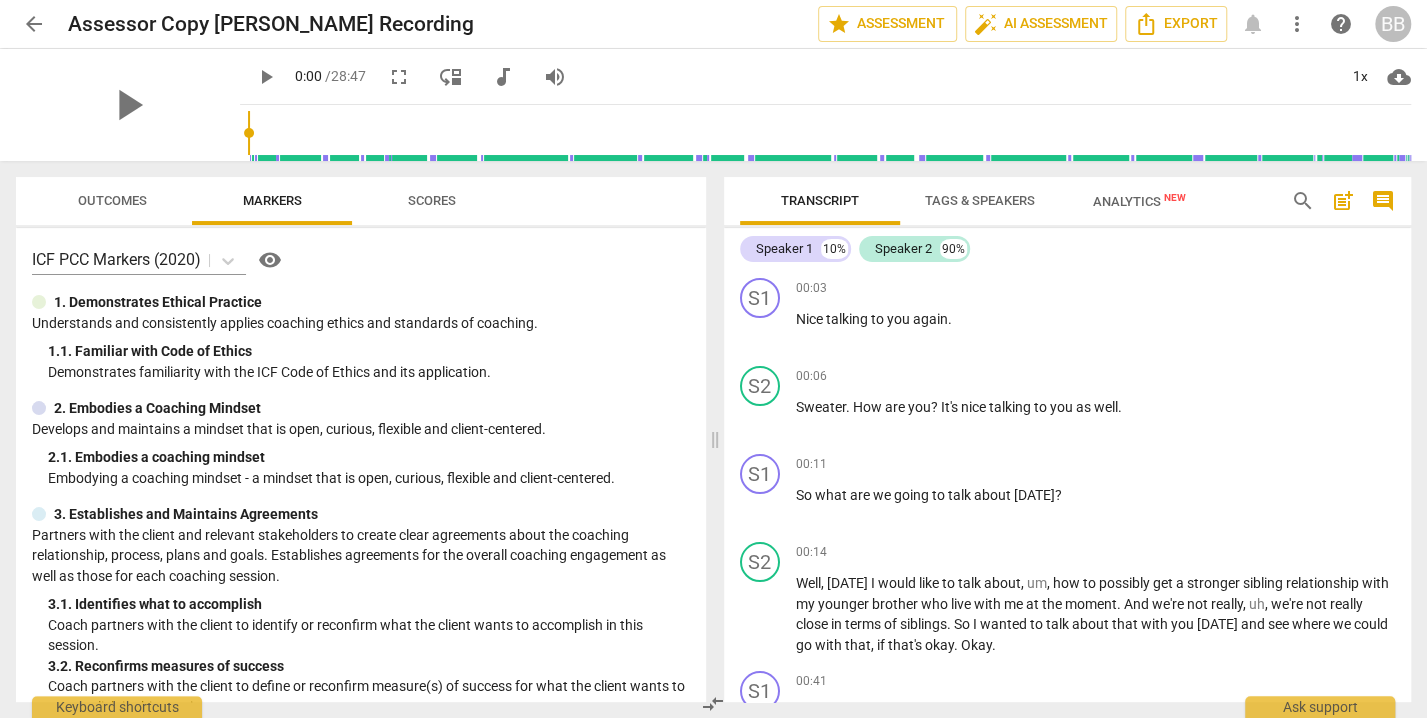 click on "Tags & Speakers" at bounding box center (980, 200) 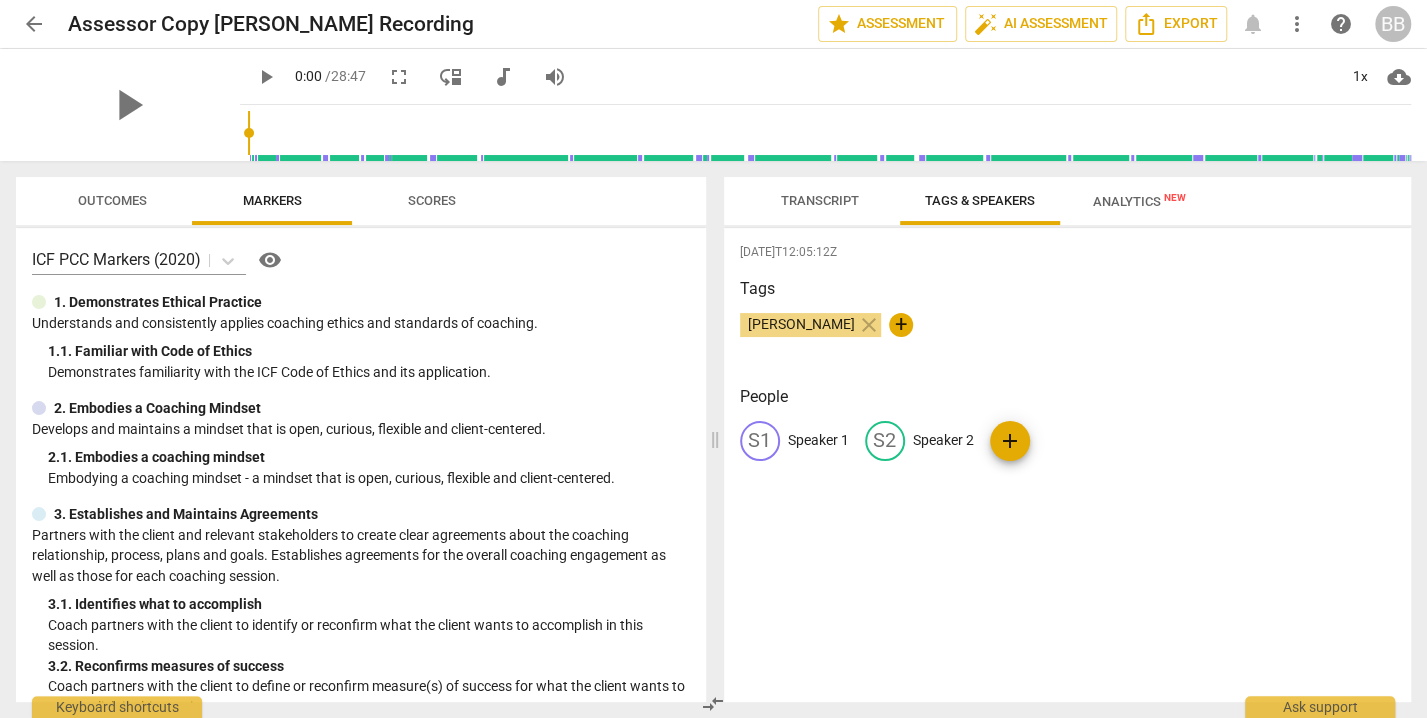 click on "Speaker 1" at bounding box center [818, 440] 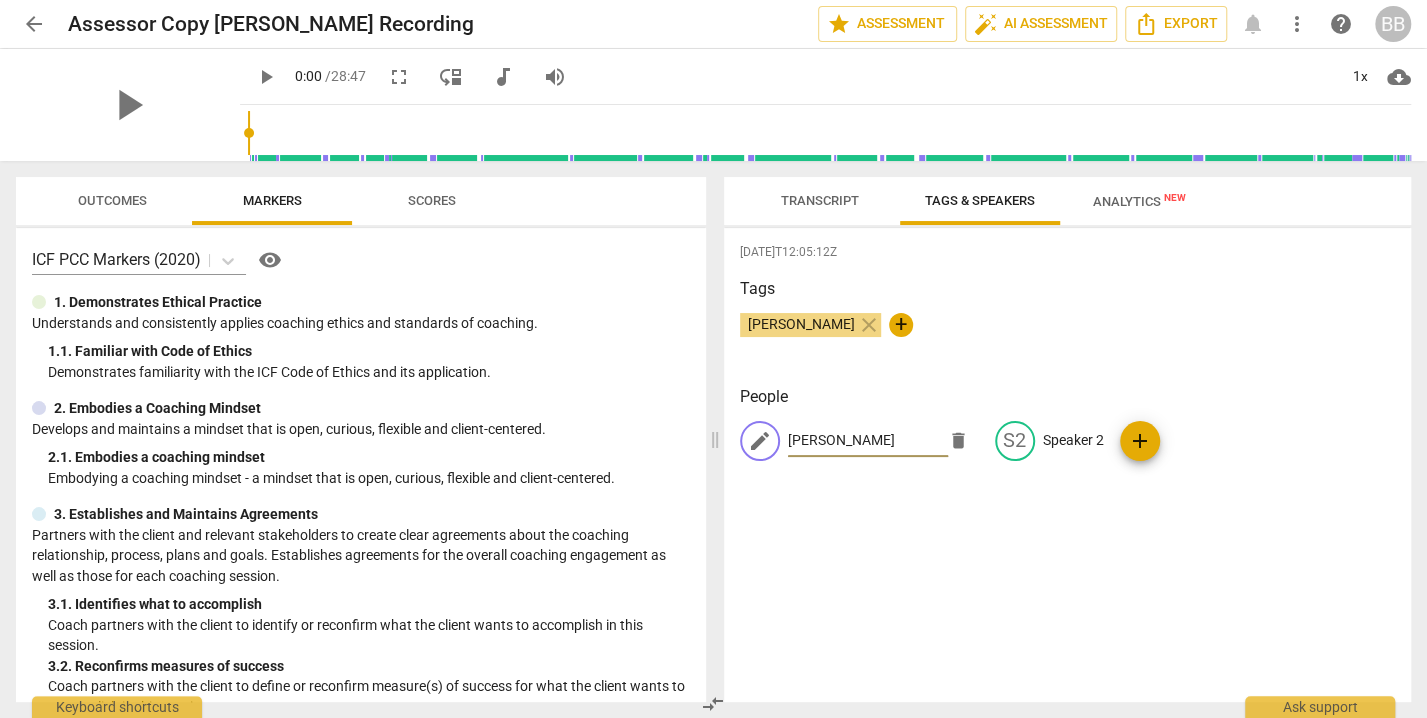 type on "[PERSON_NAME]" 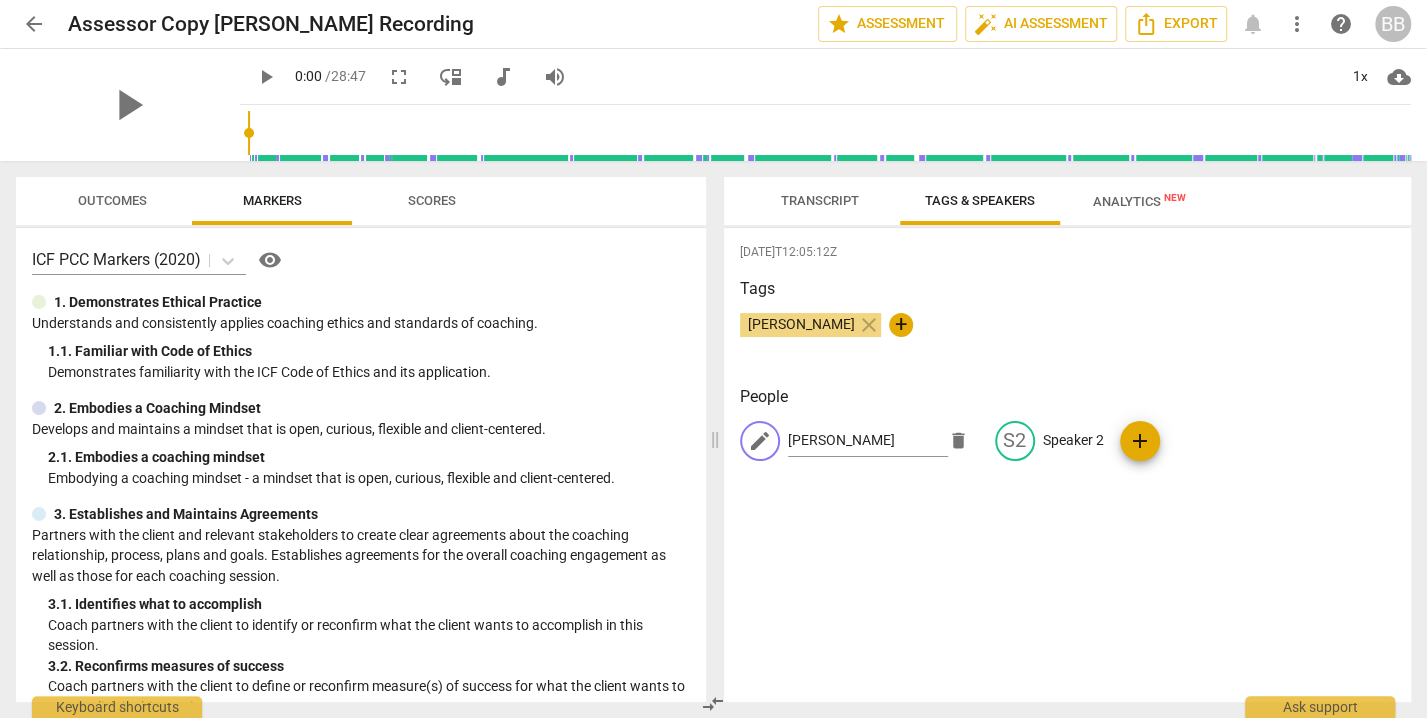 type 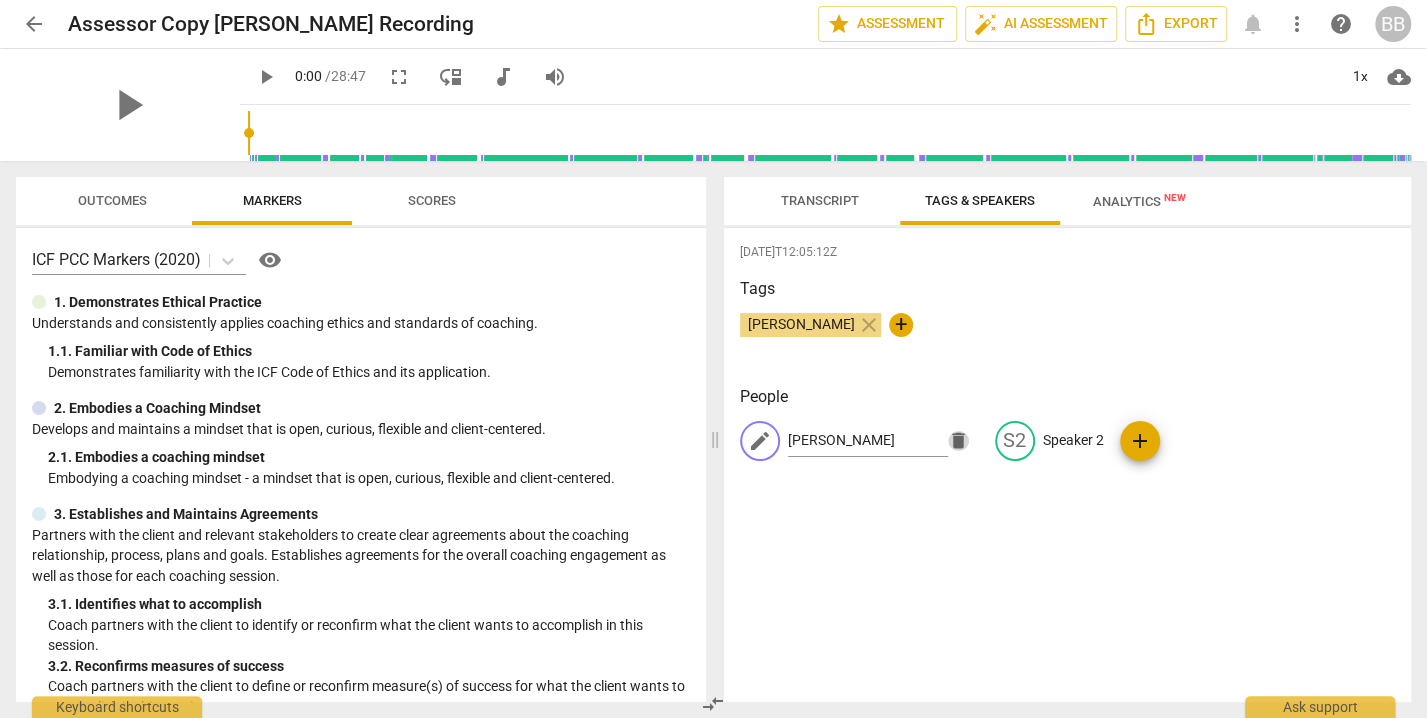 type 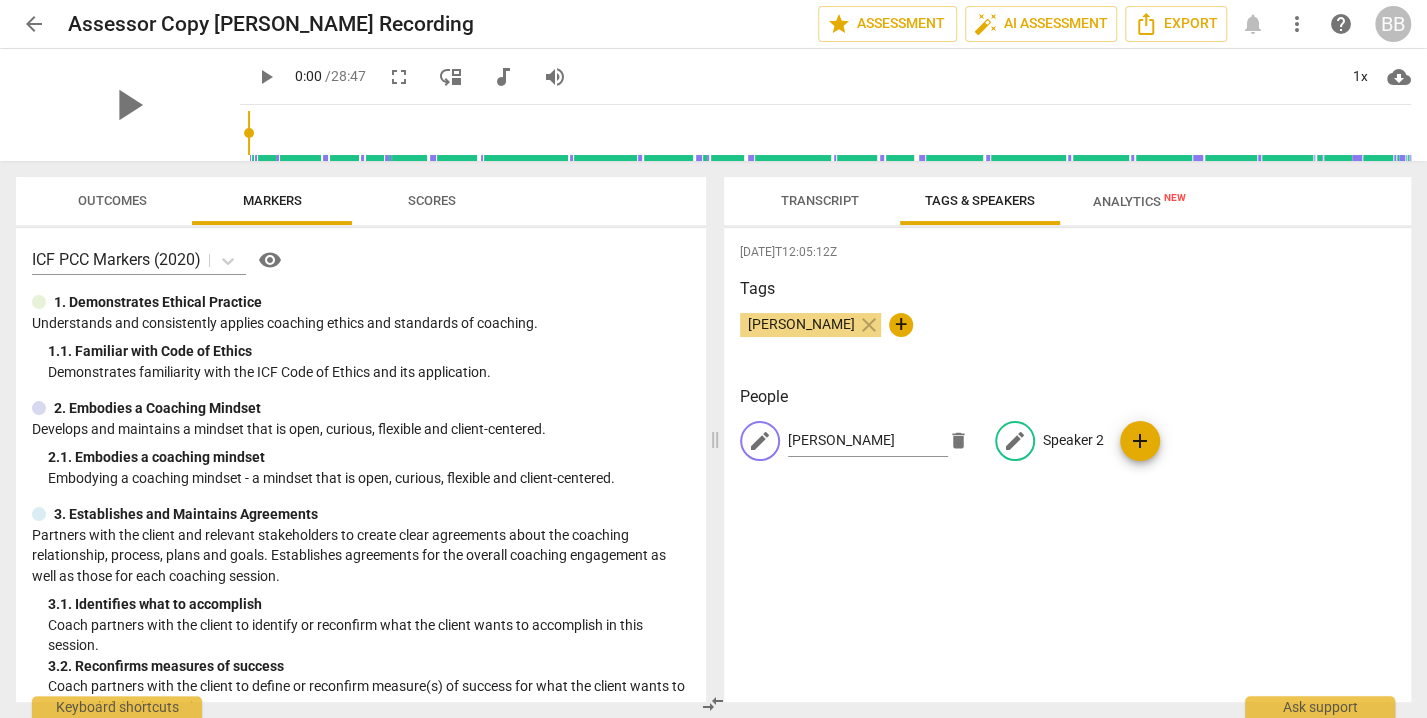 click on "Speaker 2" at bounding box center (1073, 440) 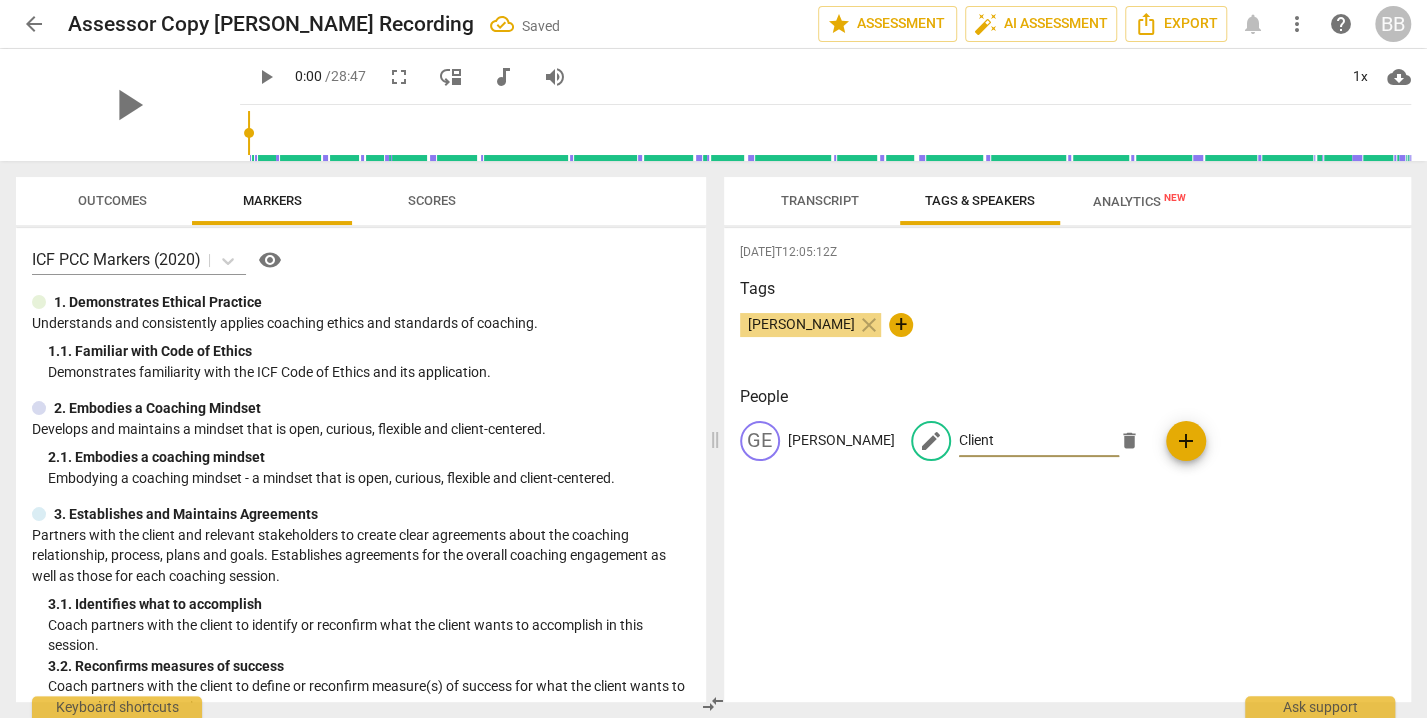 type on "Client" 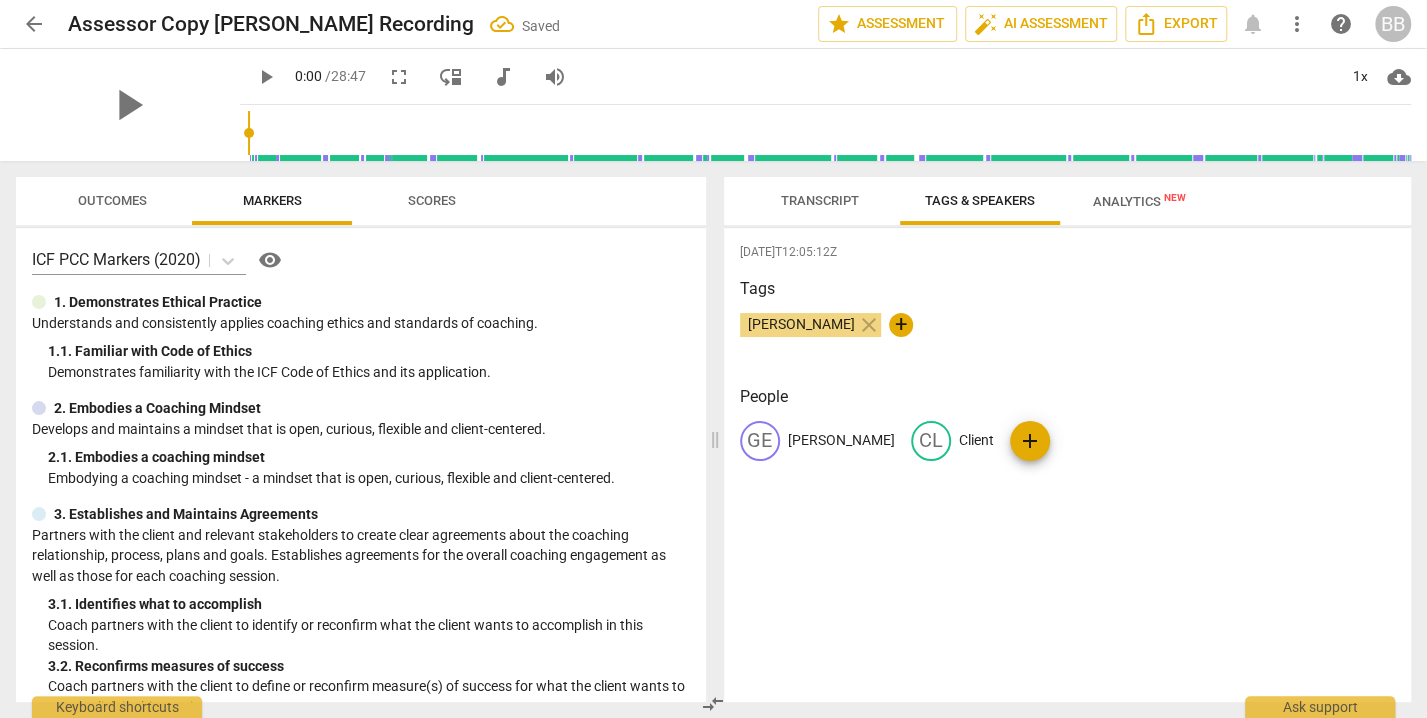 click on "Transcript" at bounding box center (820, 200) 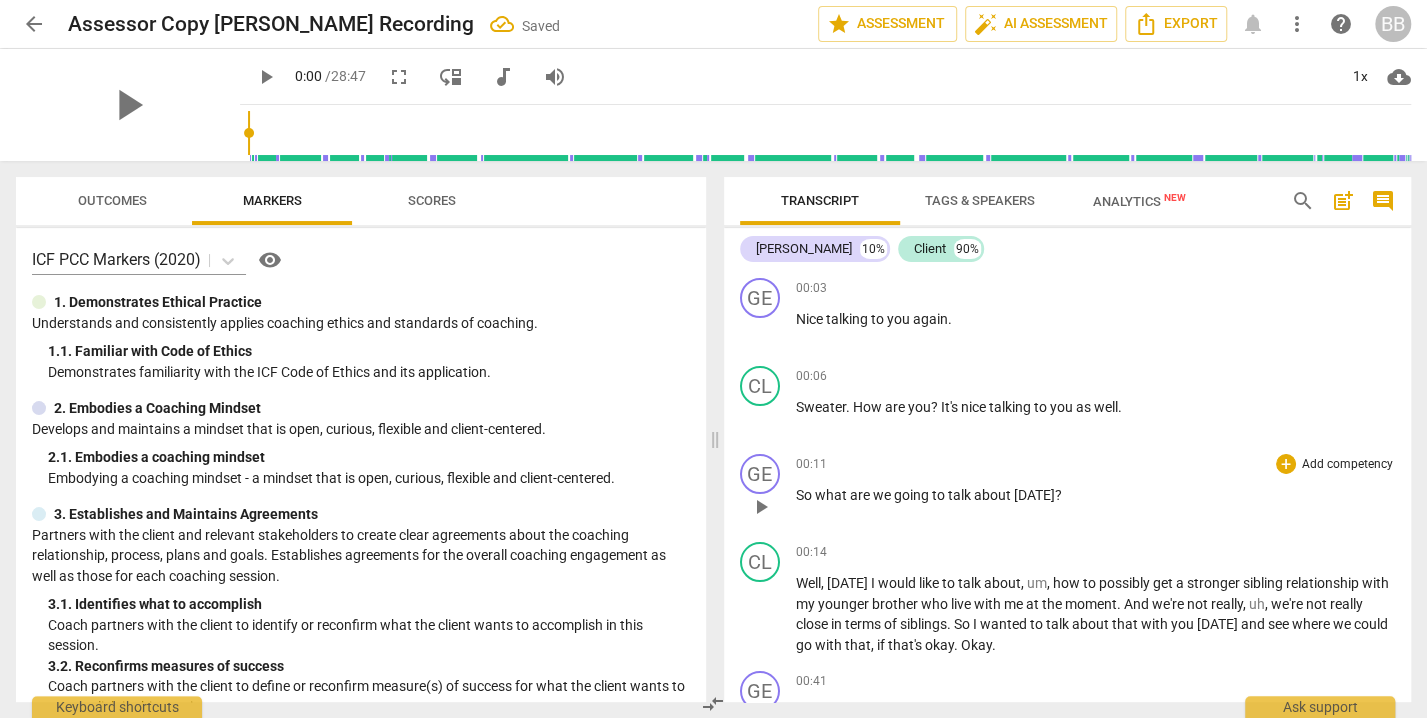 scroll, scrollTop: 2, scrollLeft: 0, axis: vertical 